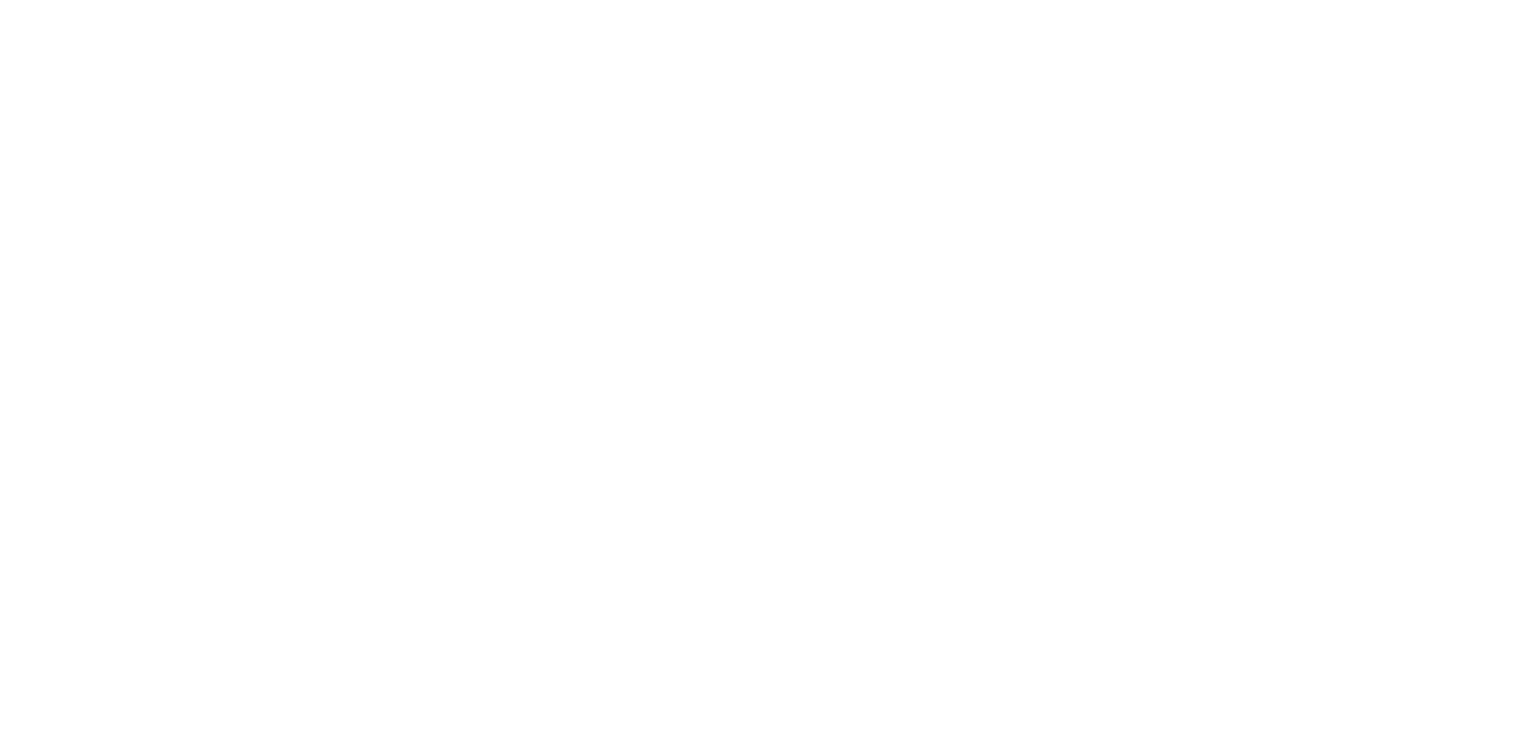 scroll, scrollTop: 0, scrollLeft: 0, axis: both 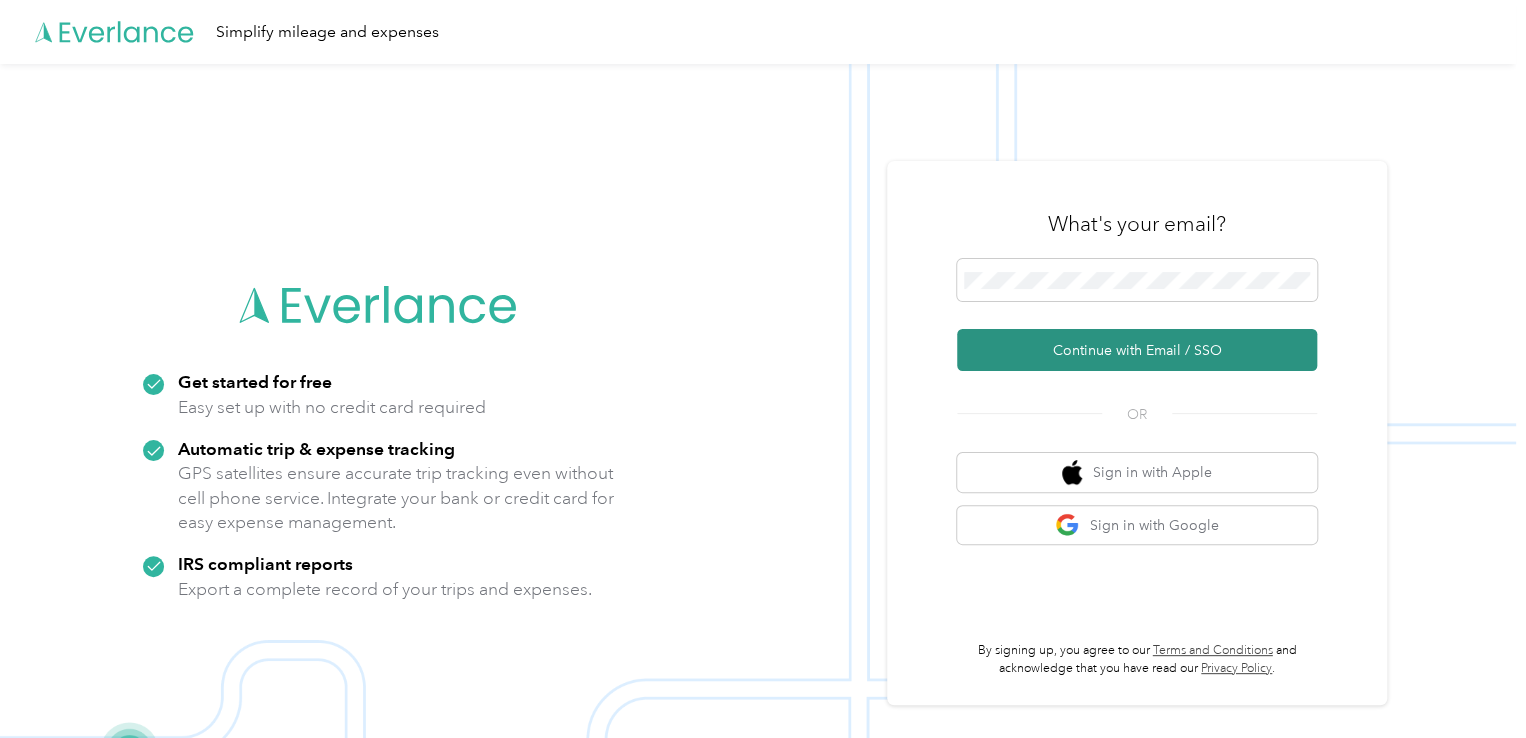 click on "Continue with Email / SSO" at bounding box center (1137, 350) 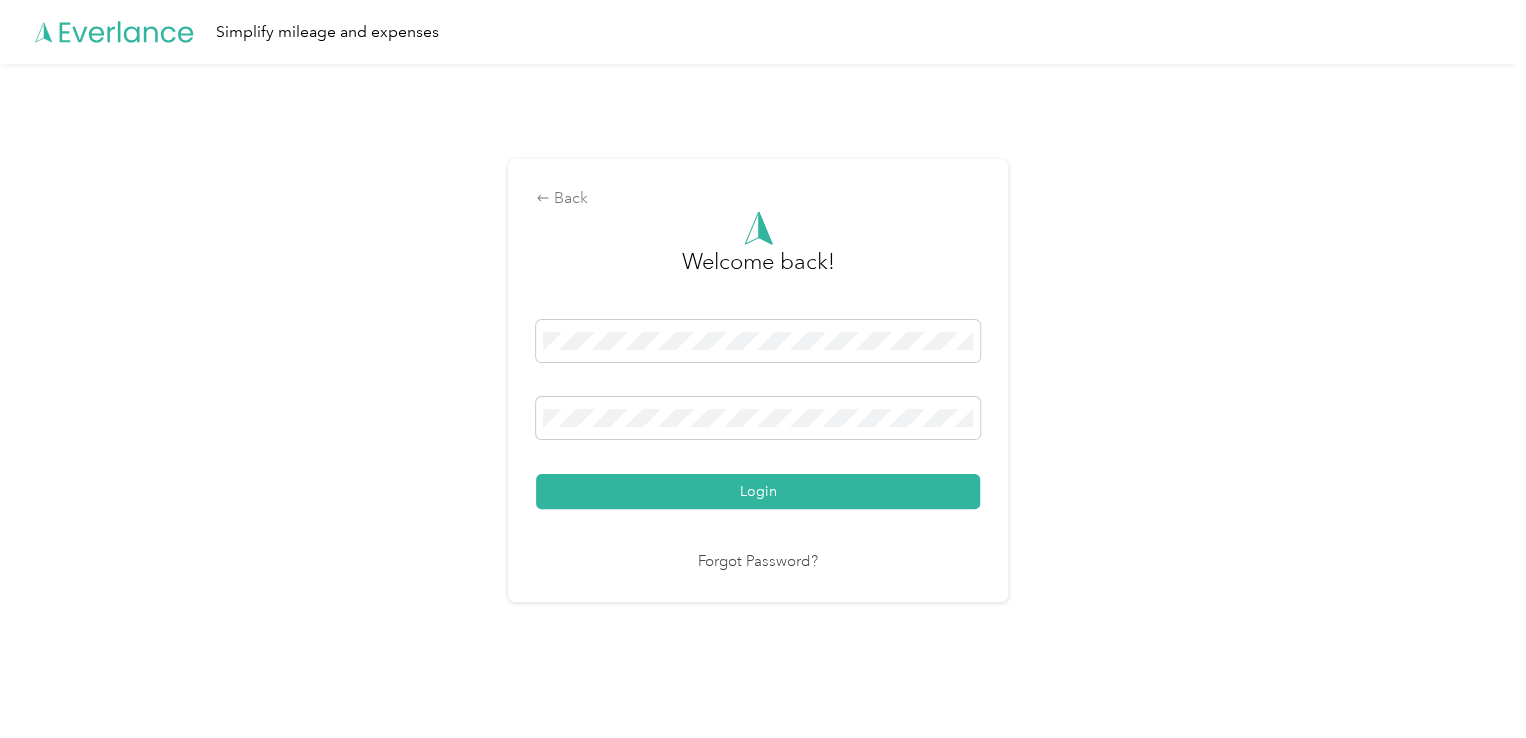 click on "Login" at bounding box center [758, 491] 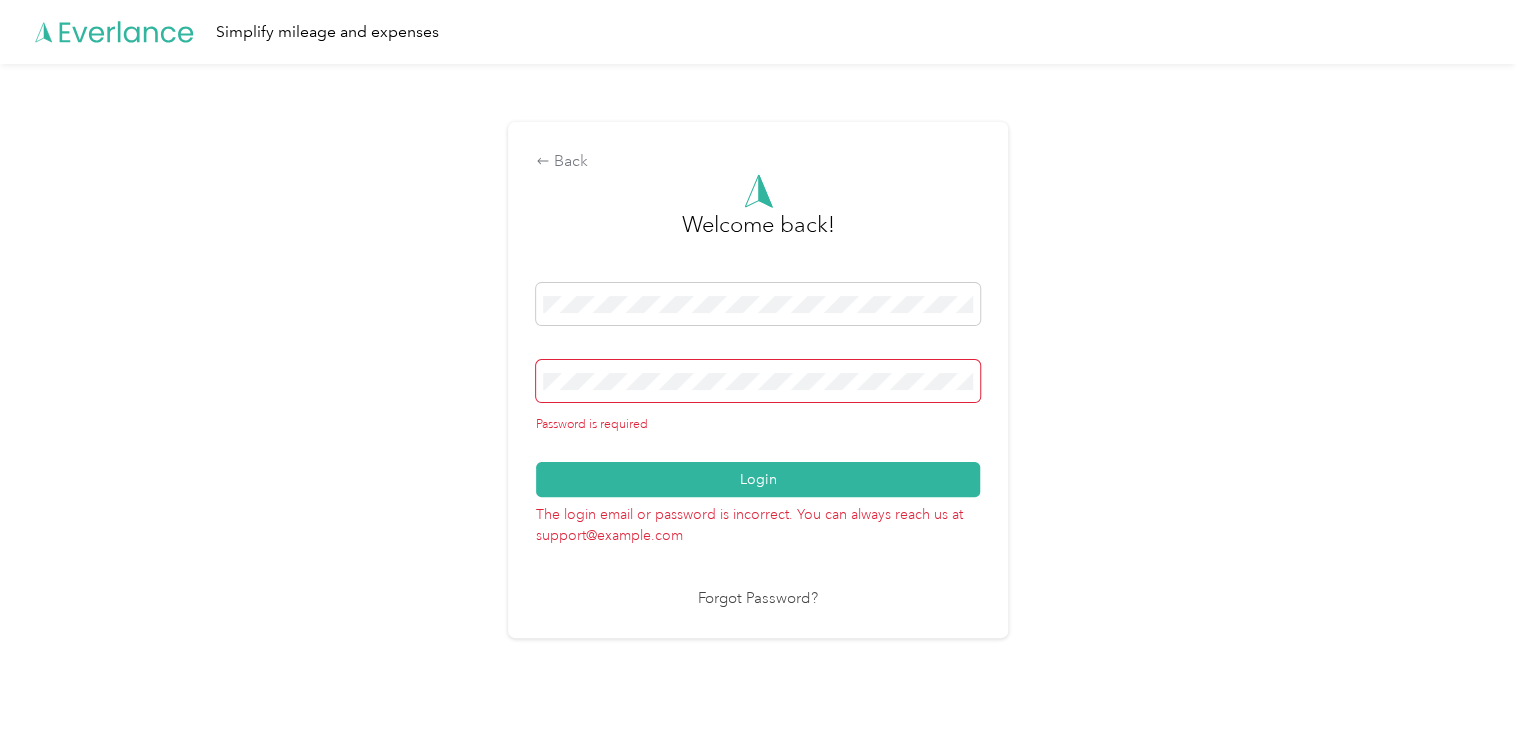 scroll, scrollTop: 0, scrollLeft: 0, axis: both 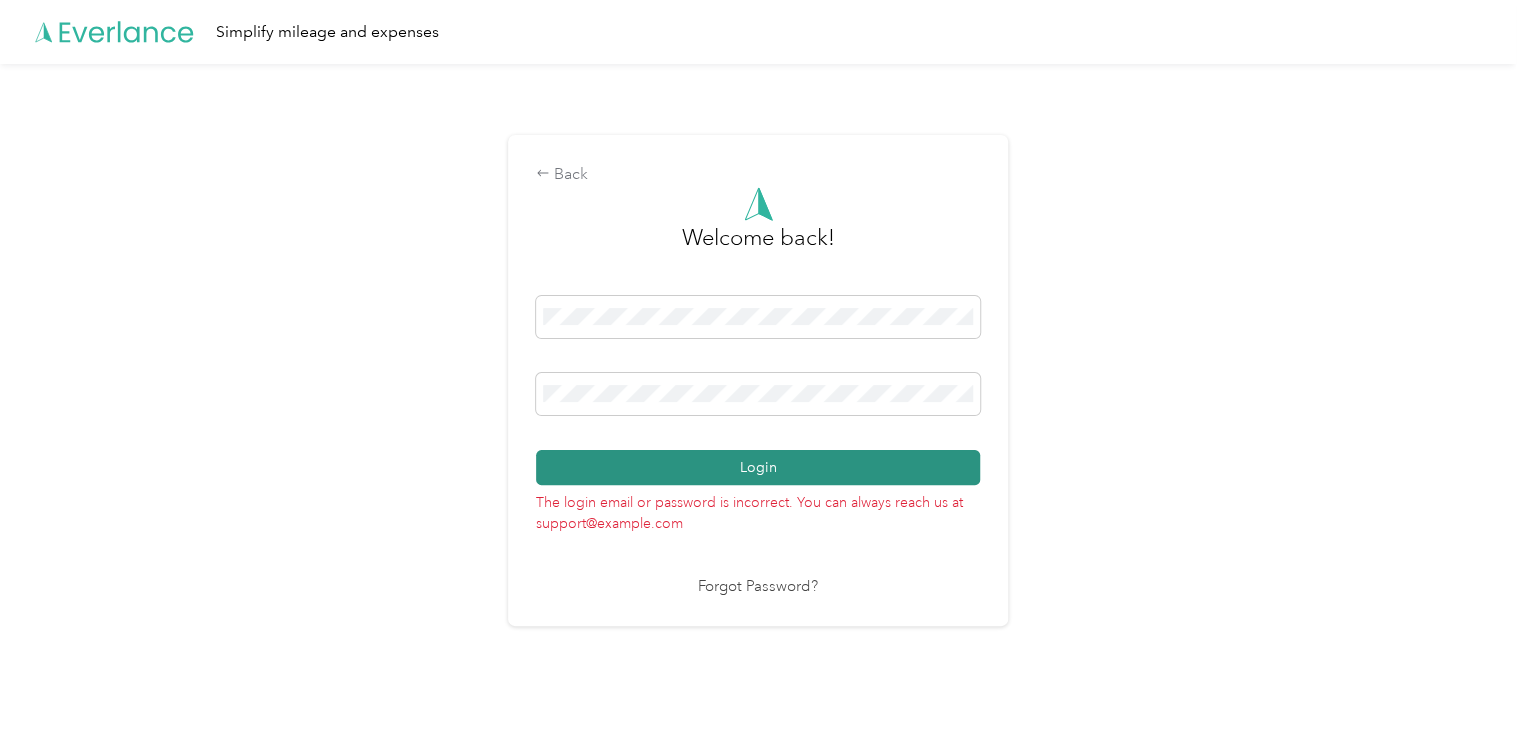 click on "Login" at bounding box center (758, 467) 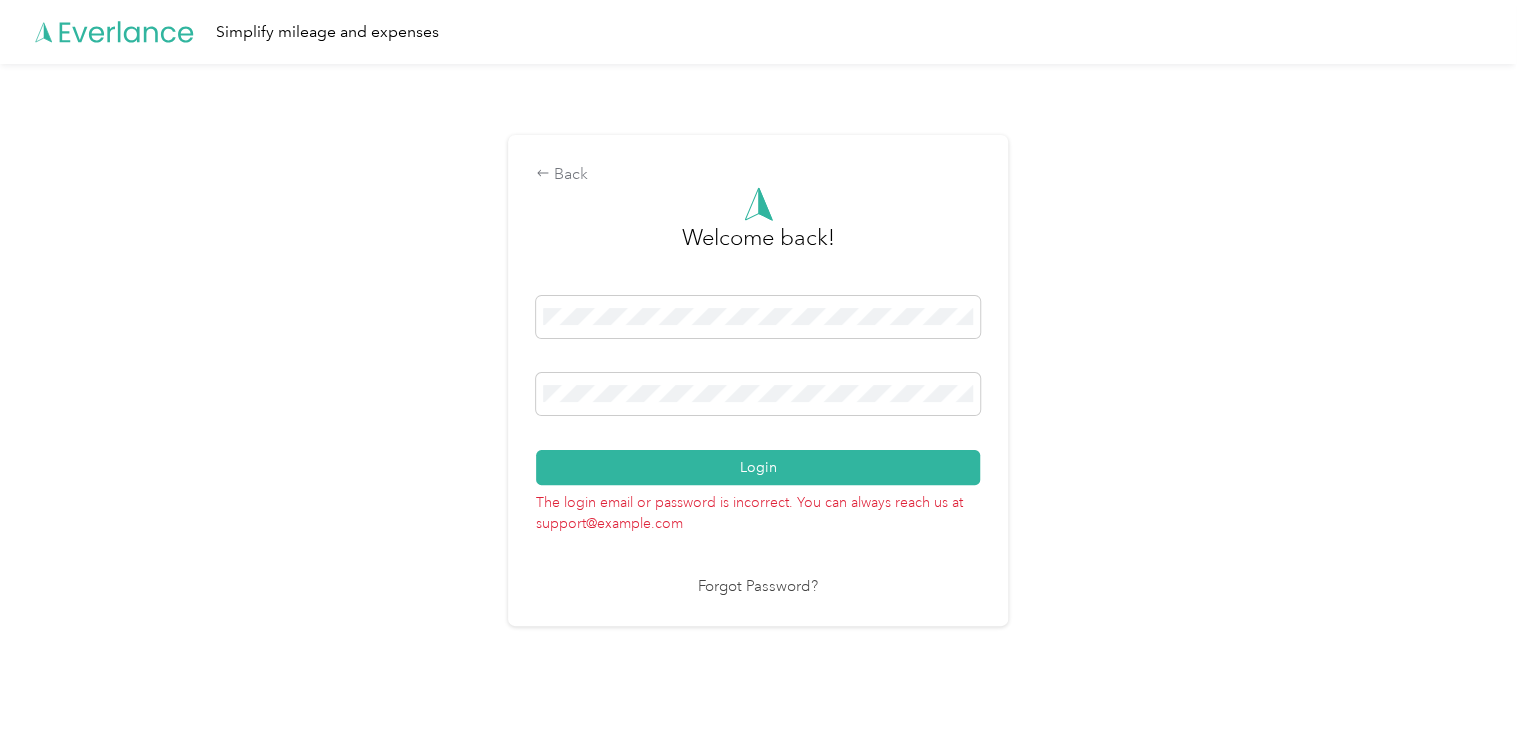 click on "Forgot Password?" at bounding box center (758, 587) 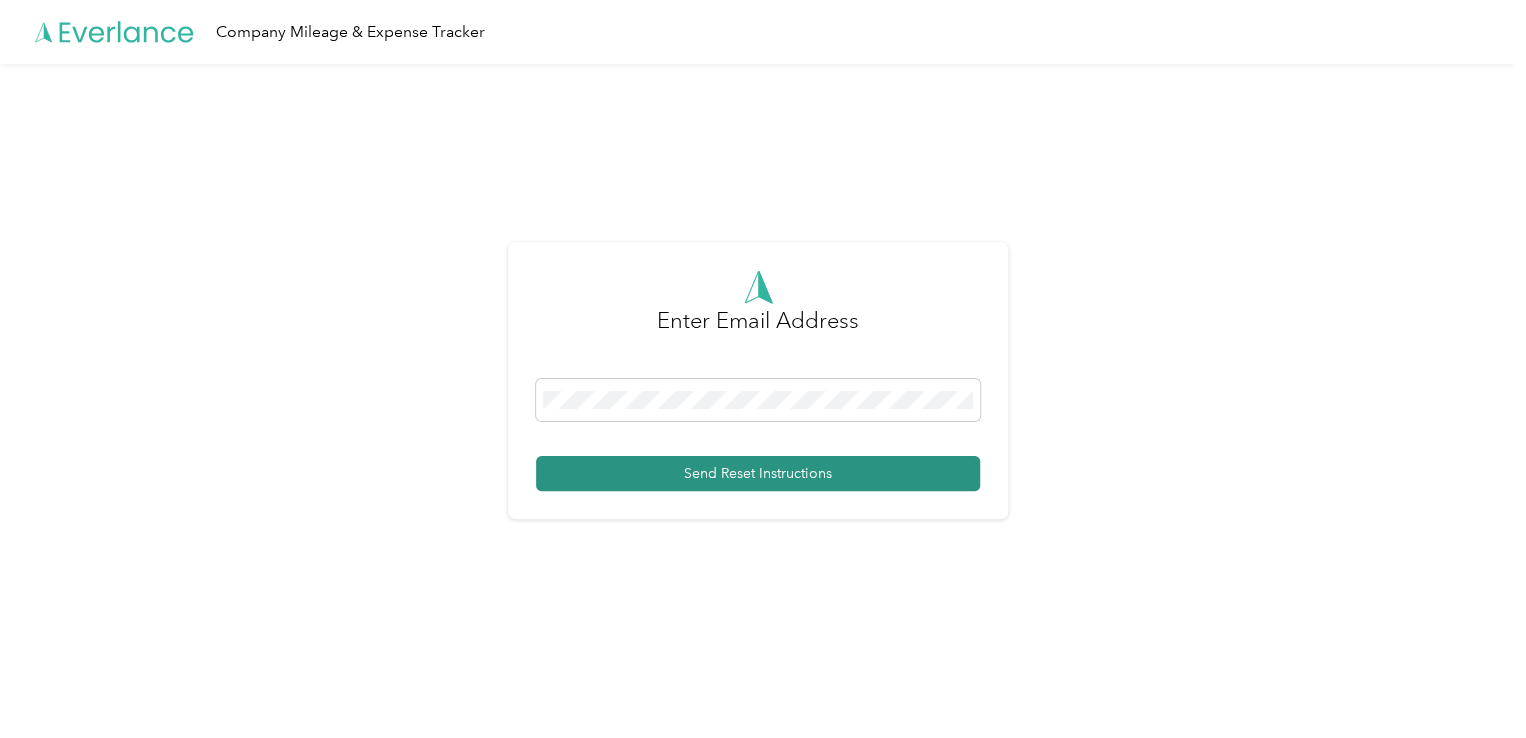 click on "Send Reset Instructions" at bounding box center (758, 473) 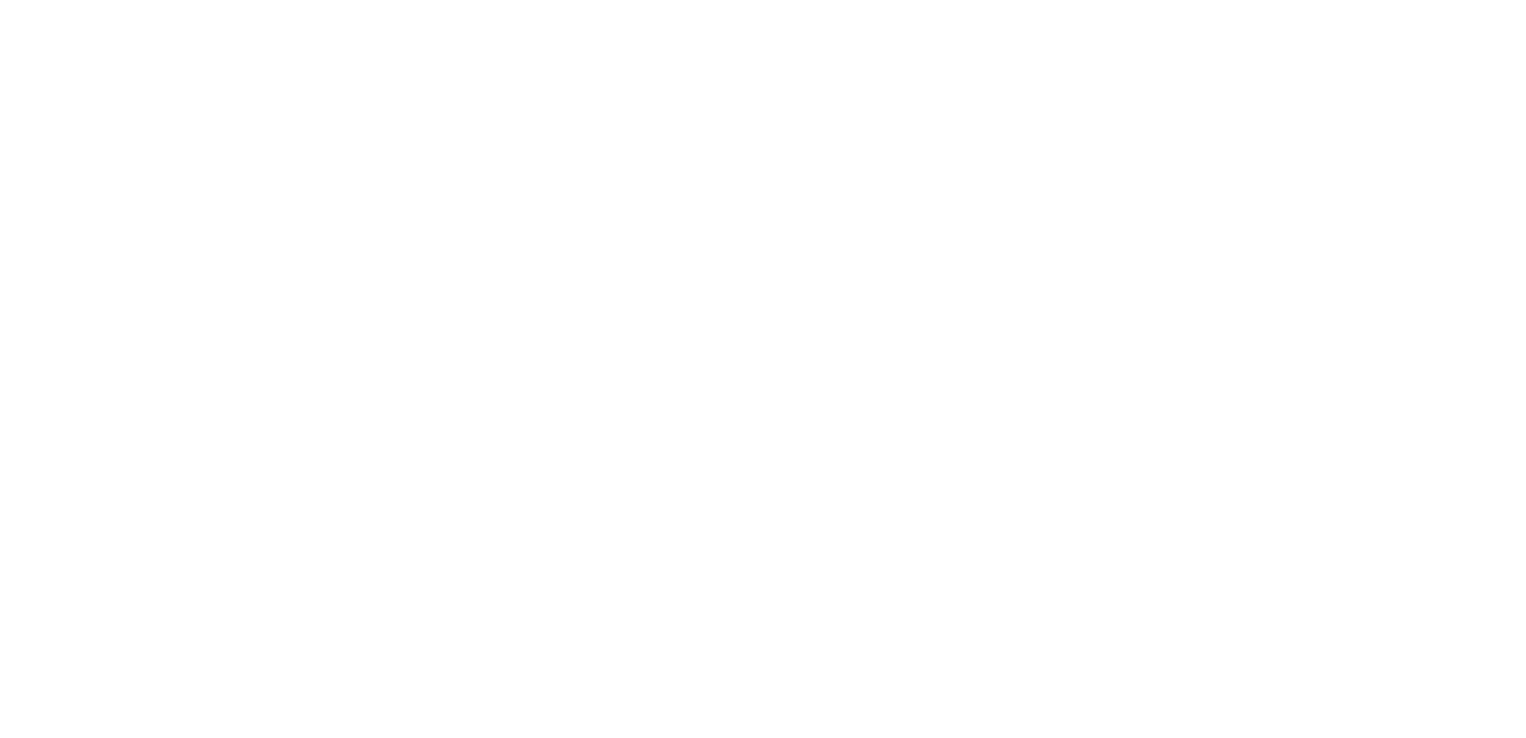 scroll, scrollTop: 0, scrollLeft: 0, axis: both 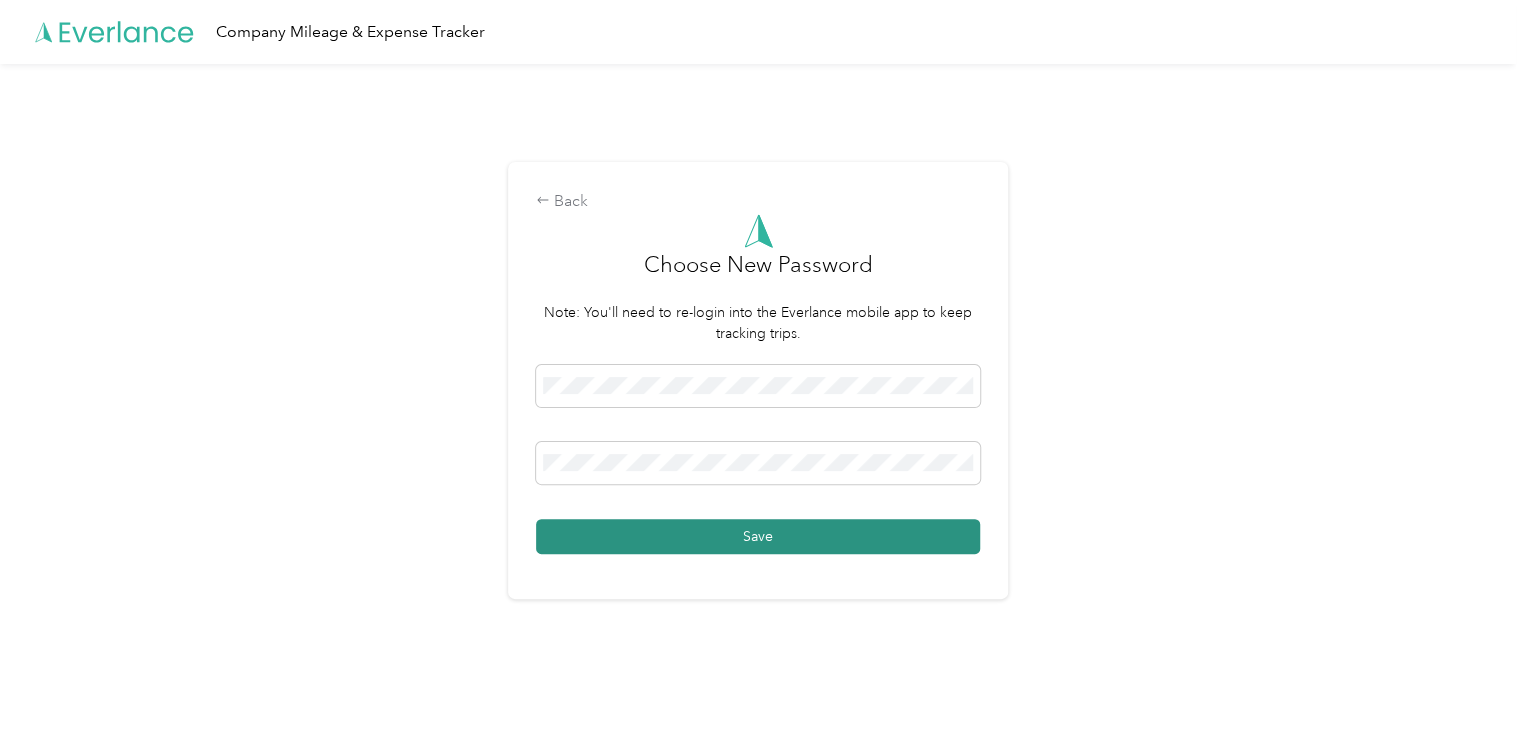 click on "Save" at bounding box center [758, 536] 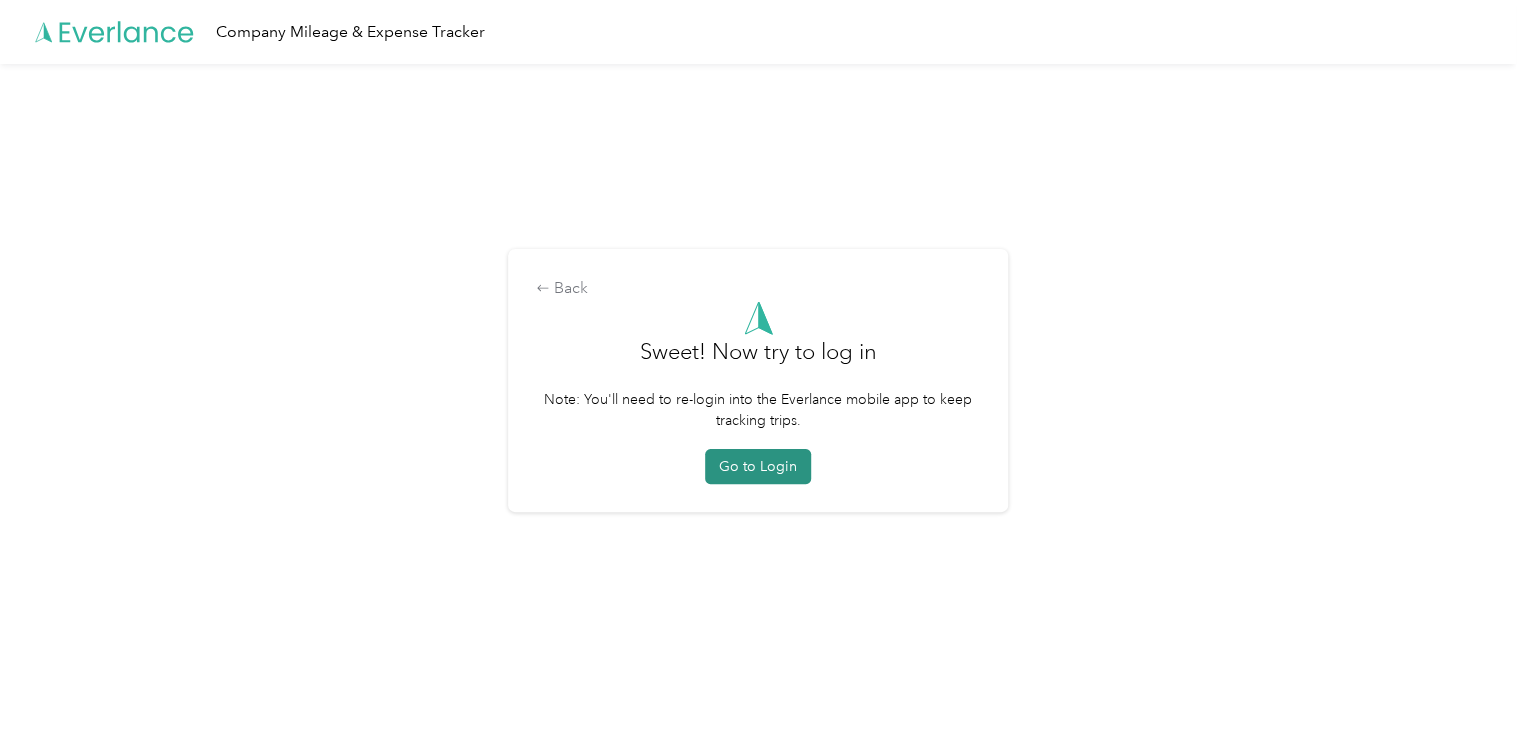 click on "Go to Login" at bounding box center (758, 466) 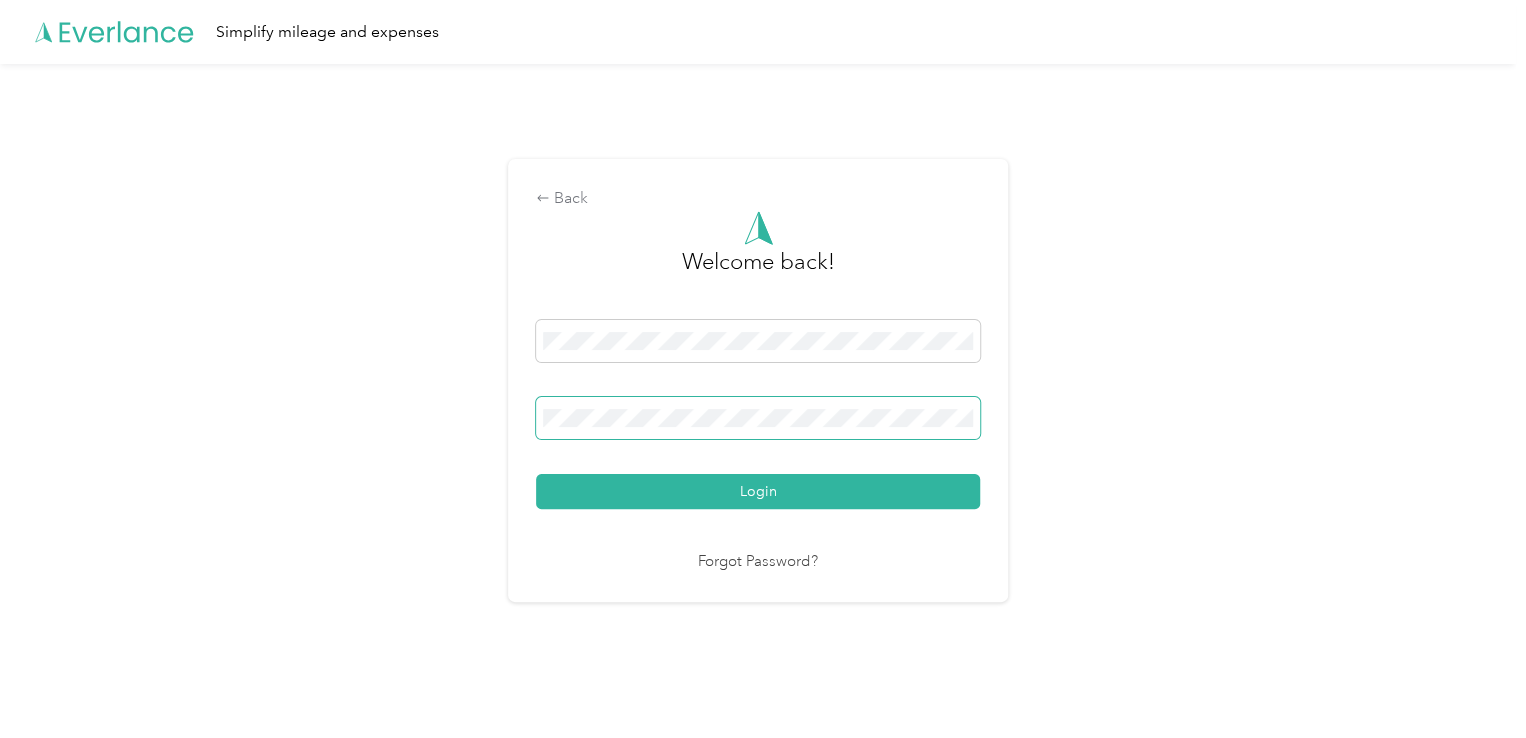 click on "Login" at bounding box center (758, 491) 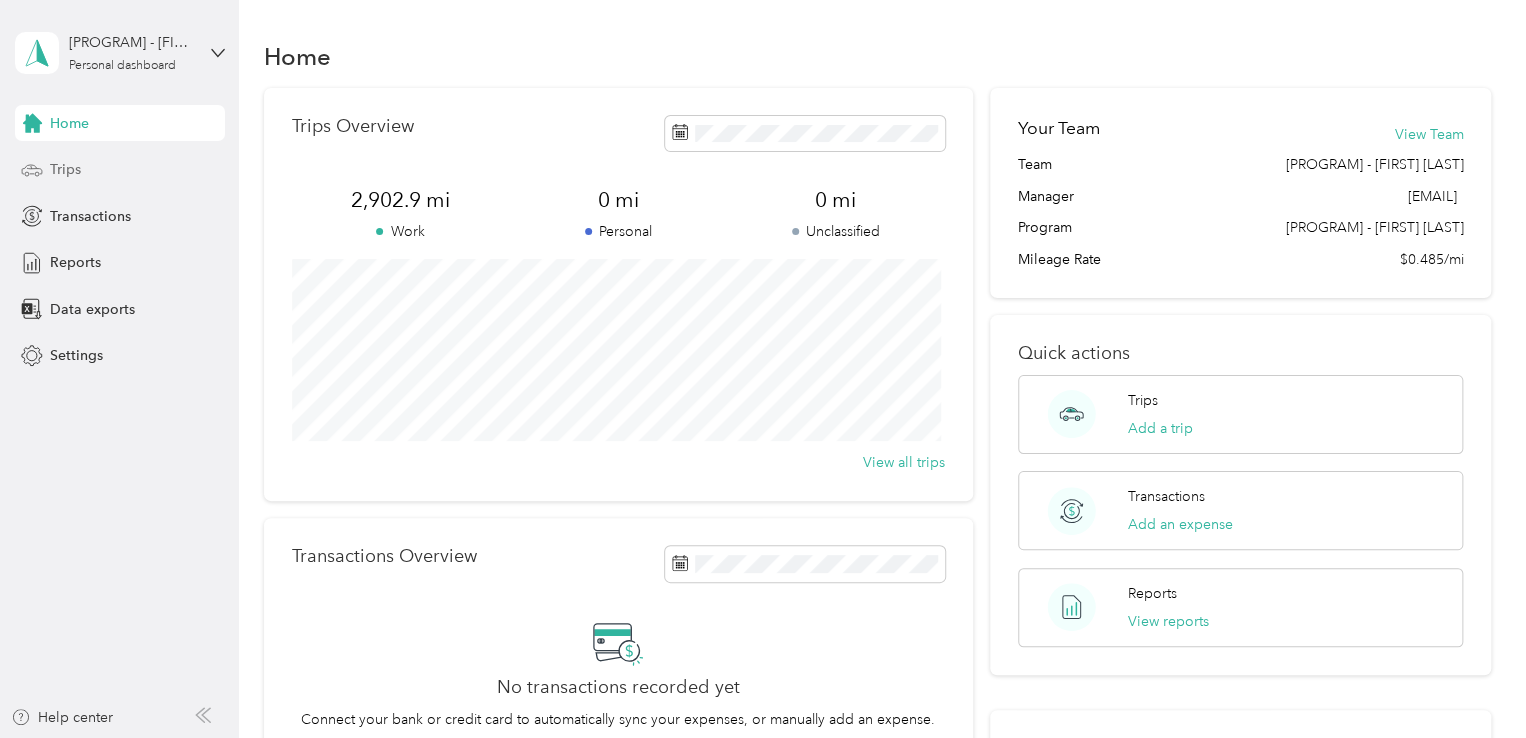 click on "Trips" at bounding box center [120, 170] 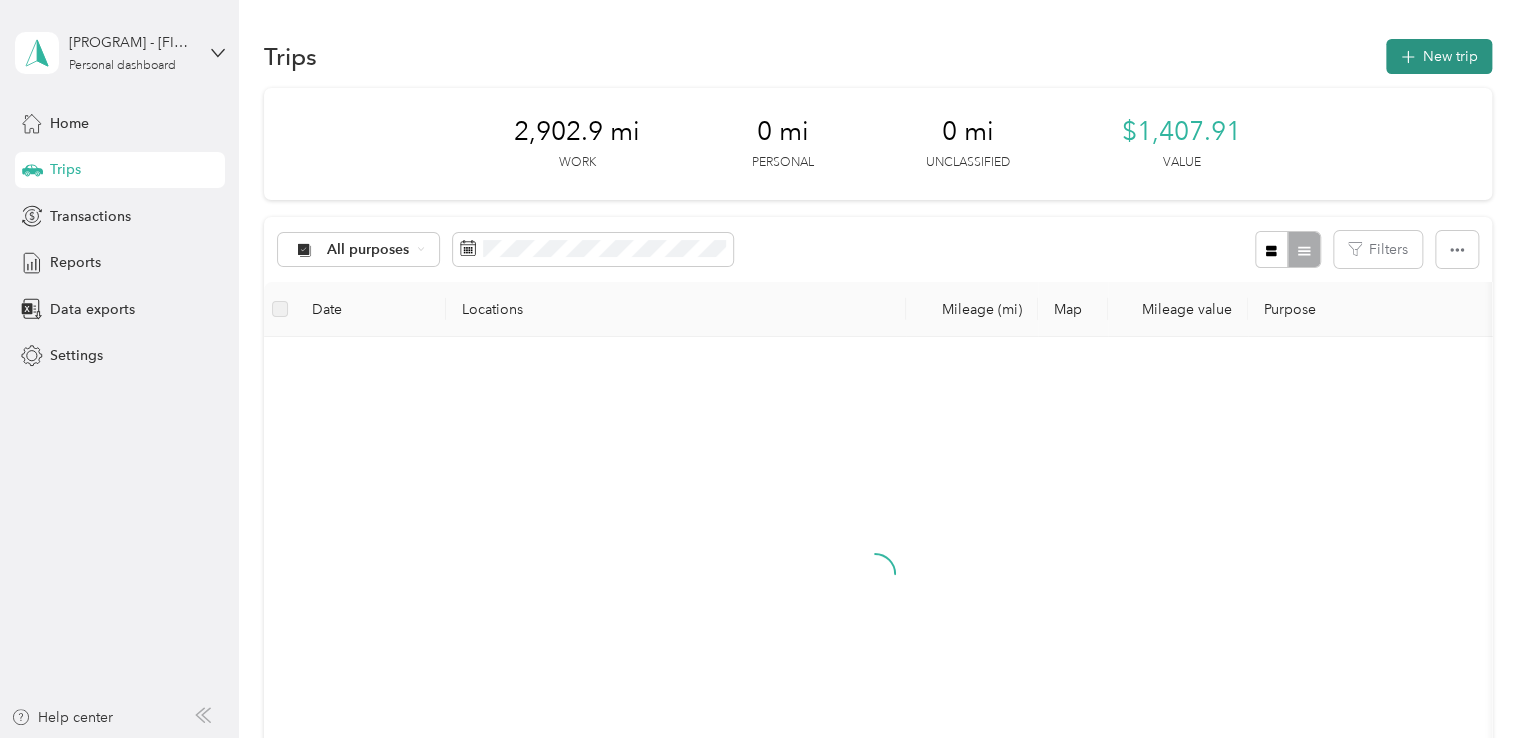 click on "New trip" at bounding box center [1439, 56] 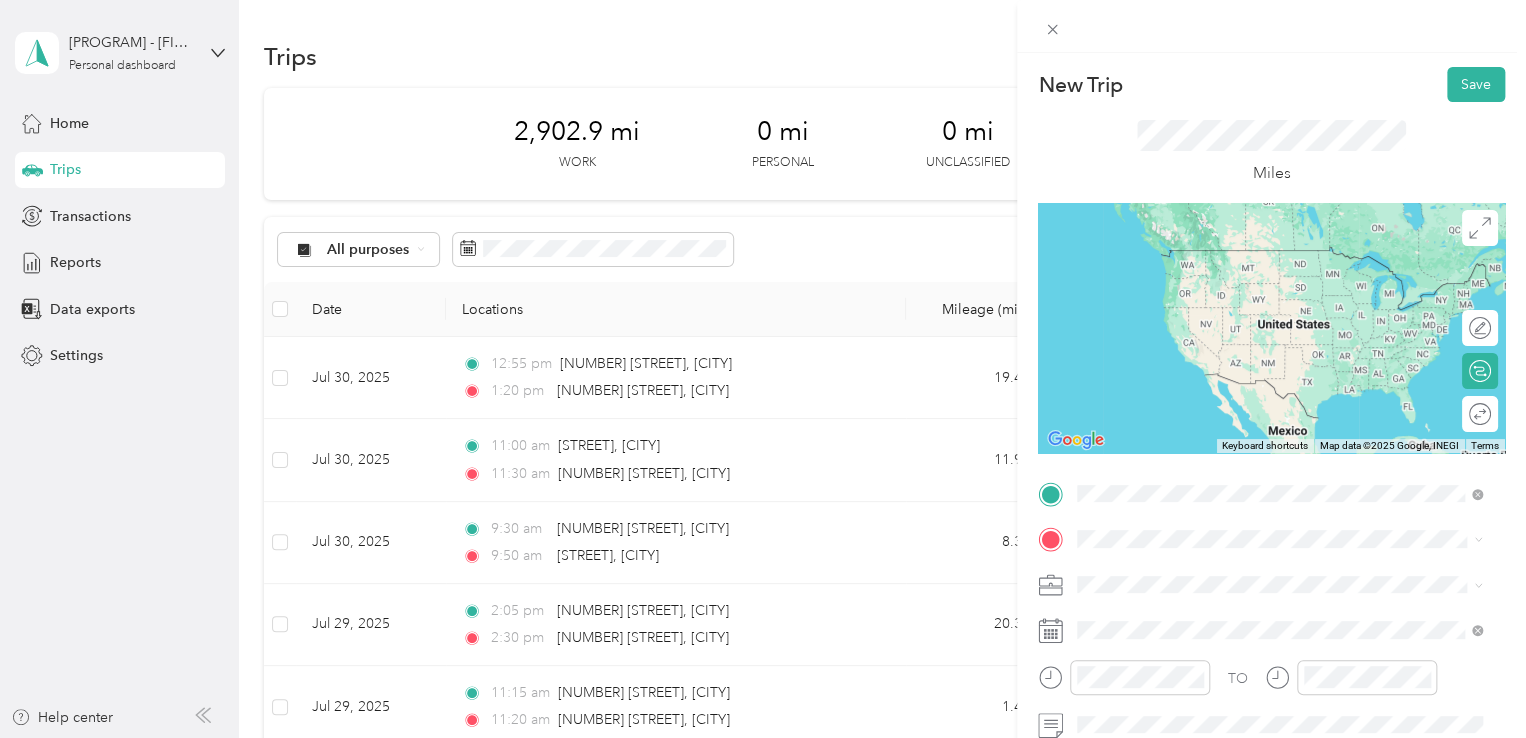 click on "[NUMBER] [STREET]
[CITY], [STATE] [POSTAL_CODE], [COUNTRY]" at bounding box center (1259, 258) 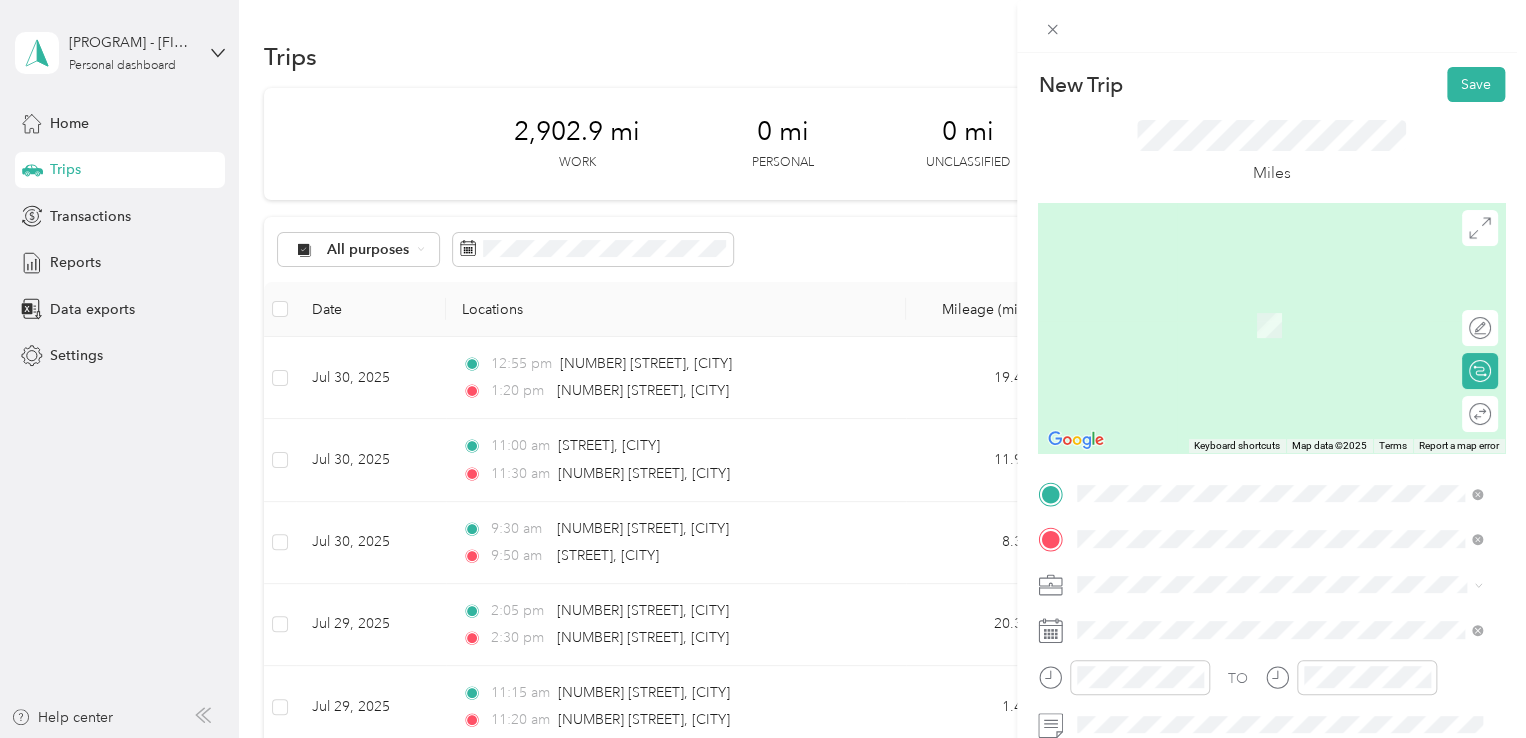 click on "[NUMBER] [STREET]
[CITY], [STATE] [POSTAL_CODE], [COUNTRY]" at bounding box center (1279, 360) 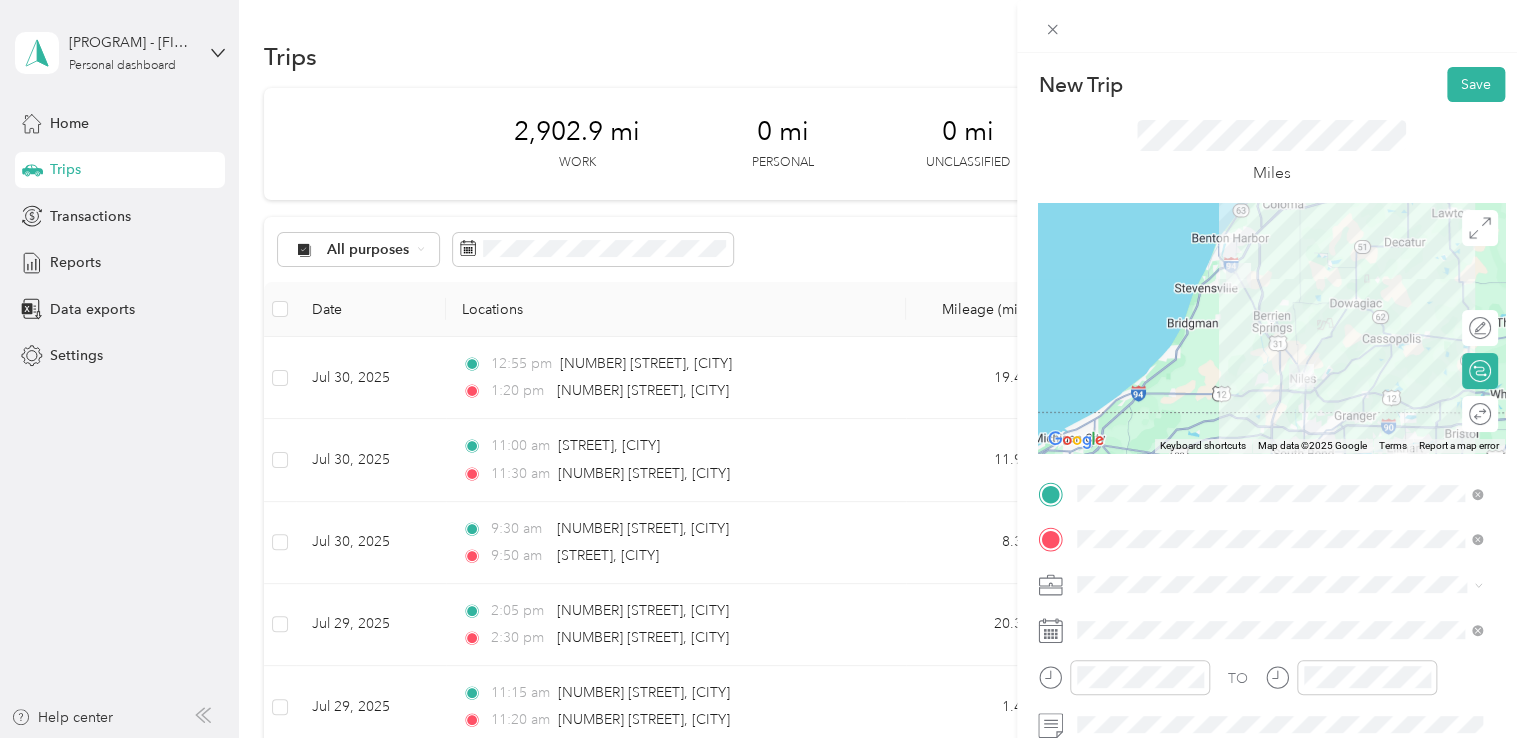 click at bounding box center (1287, 585) 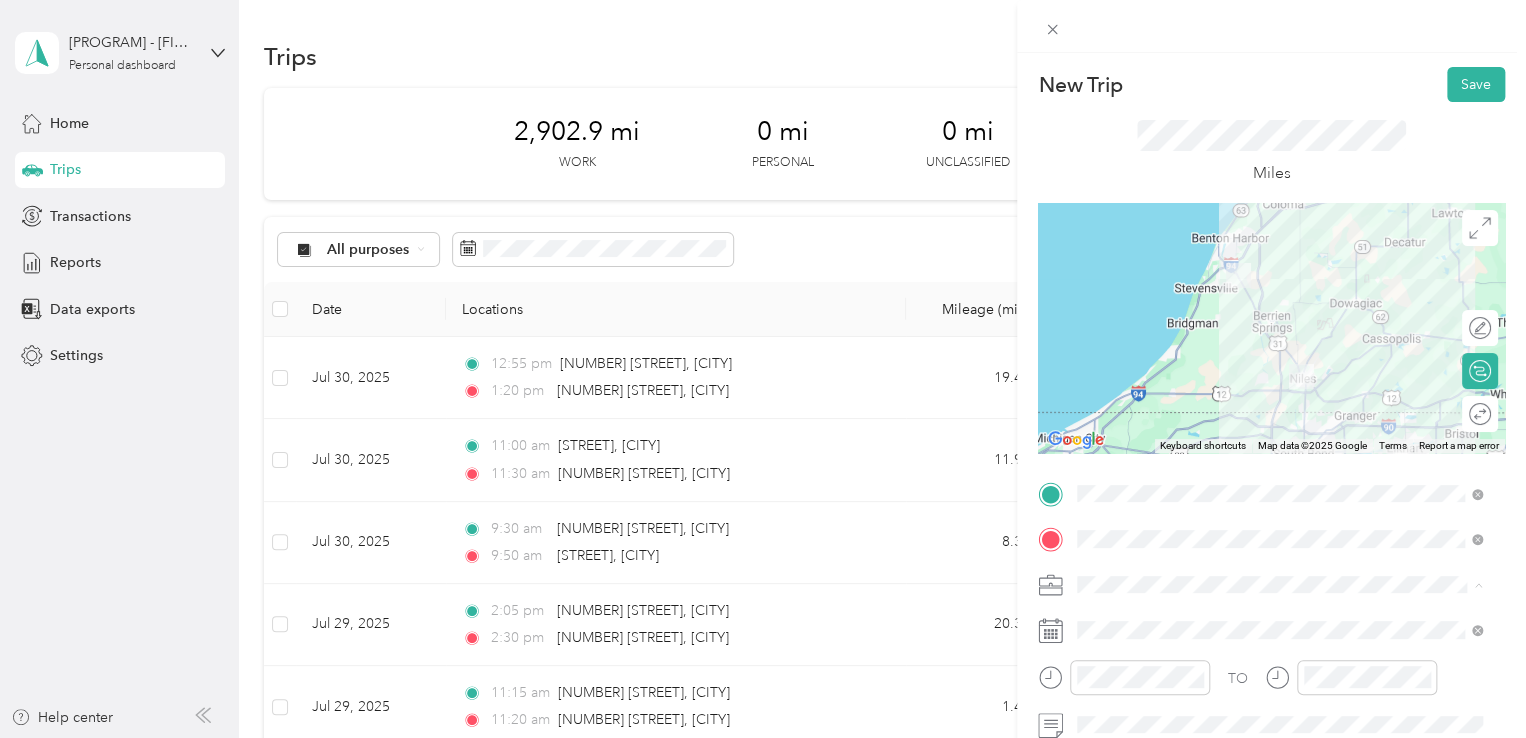 click on "[PHONE] [STREET]" at bounding box center (1279, 409) 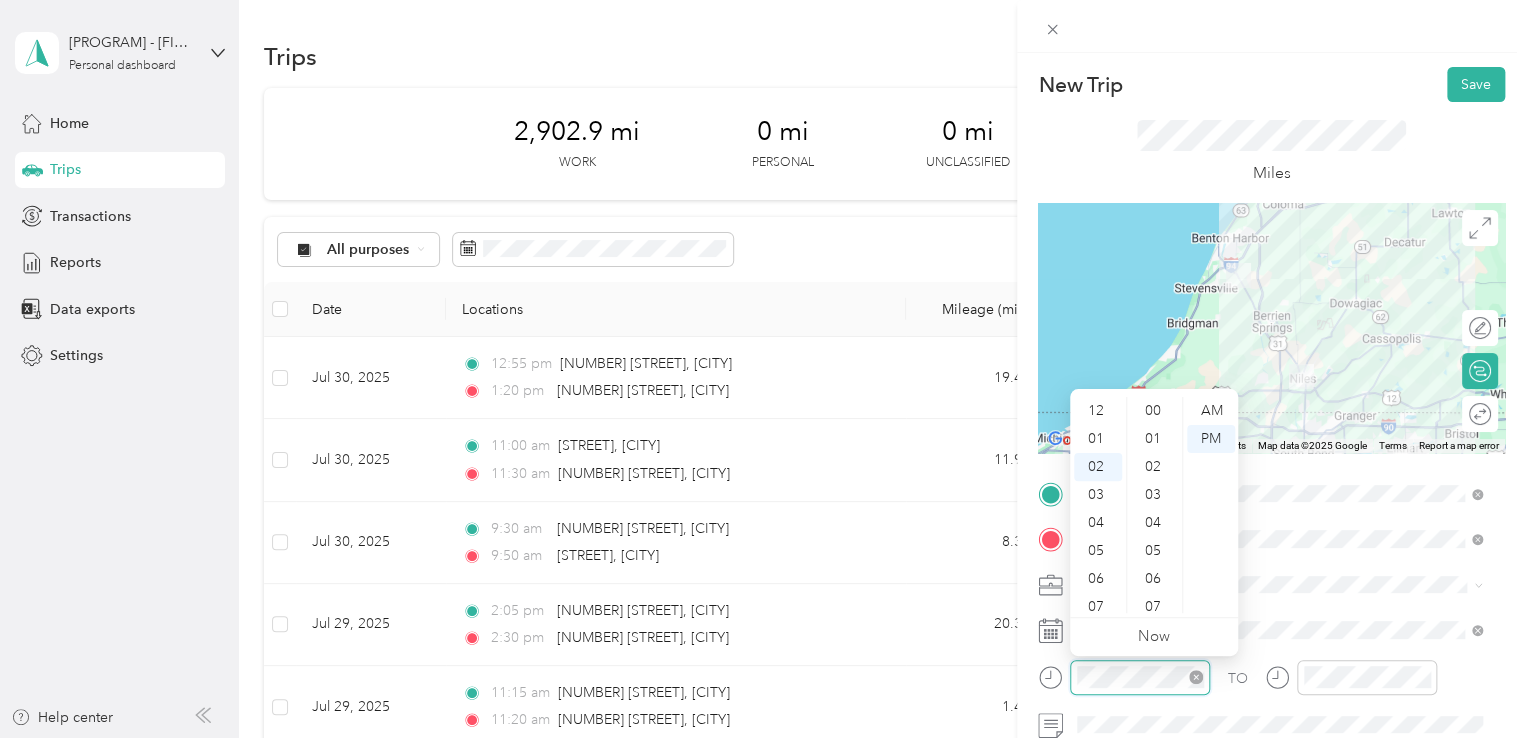 scroll, scrollTop: 56, scrollLeft: 0, axis: vertical 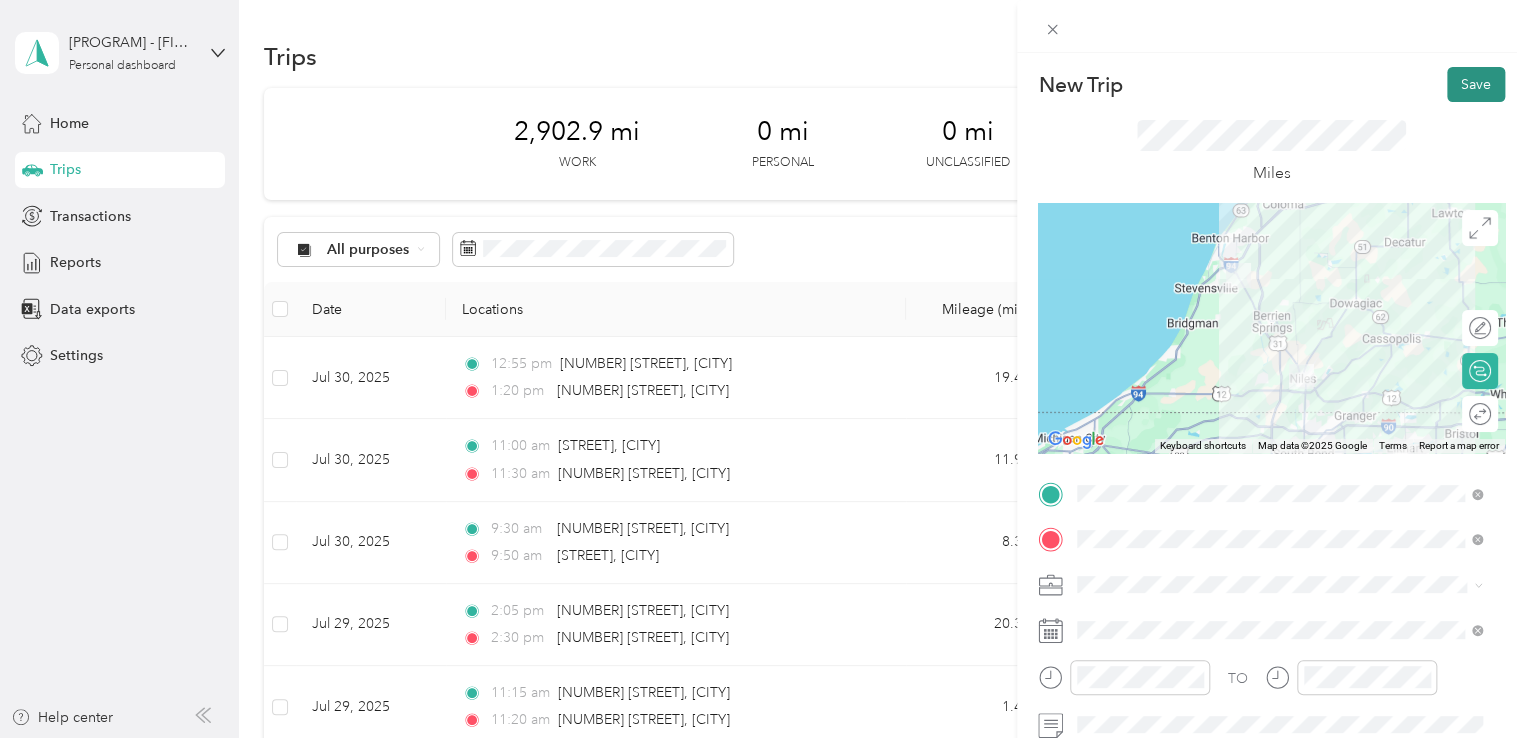 click on "Save" at bounding box center [1476, 84] 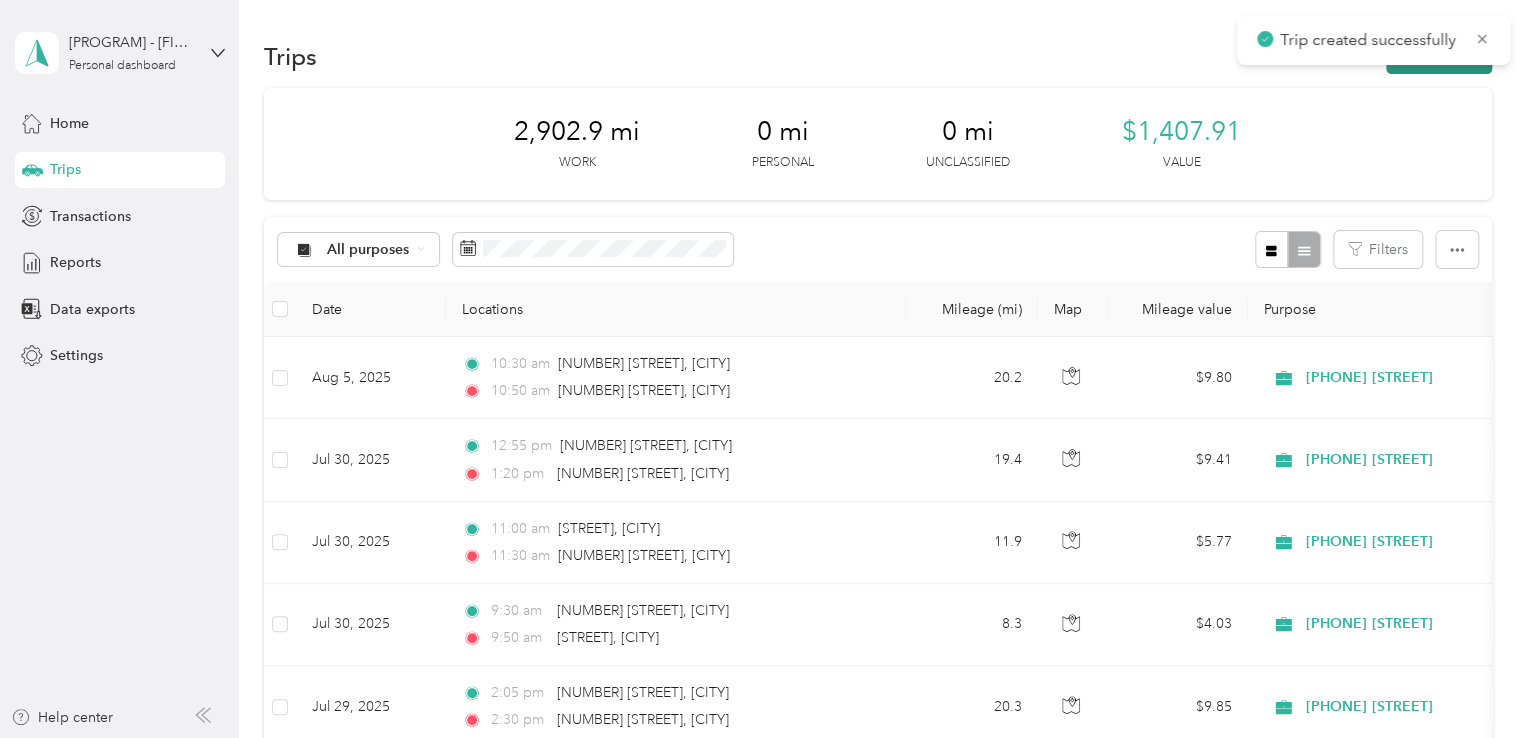 click on "New trip" at bounding box center (1439, 56) 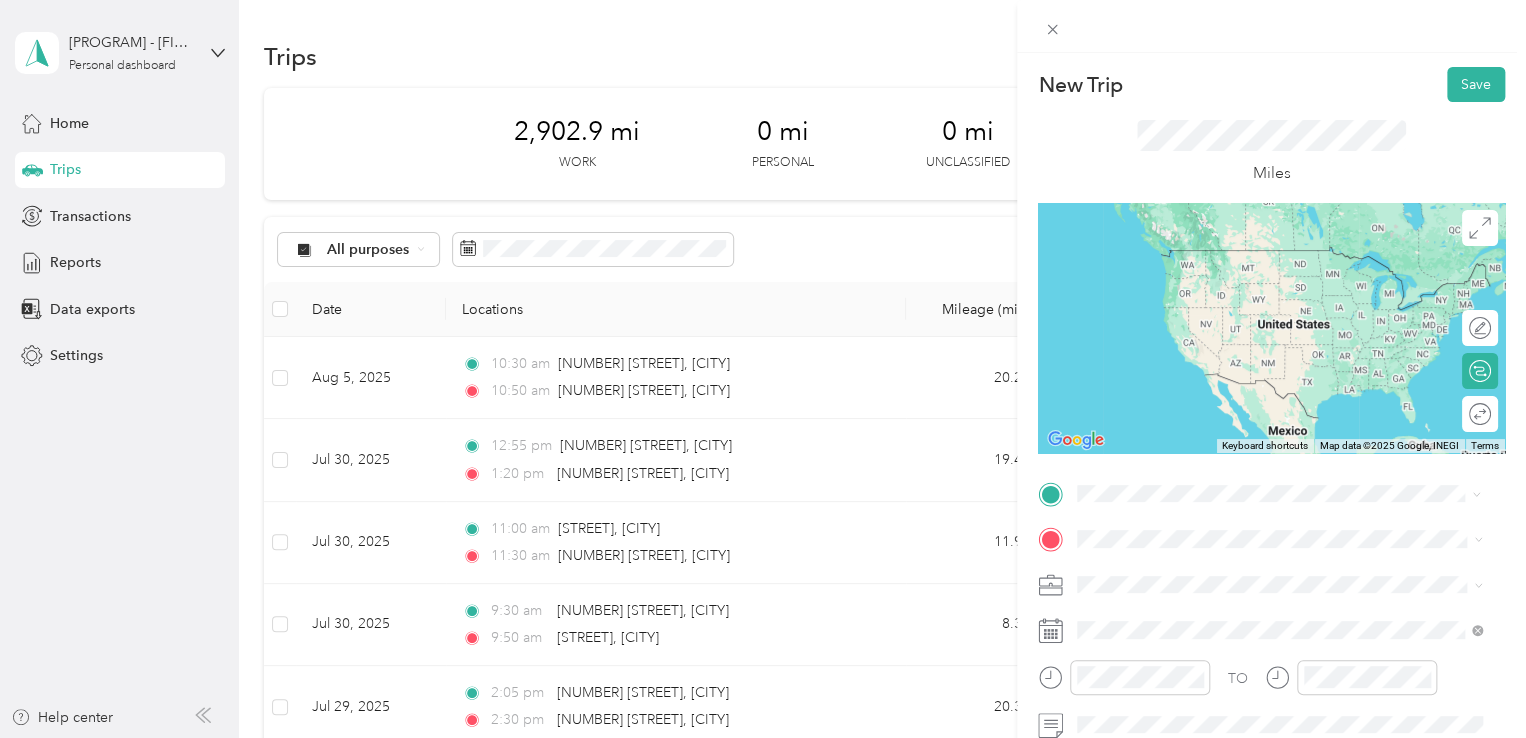 click on "[NUMBER] [STREET]
[CITY], [STATE] [POSTAL_CODE], [COUNTRY]" at bounding box center (1259, 258) 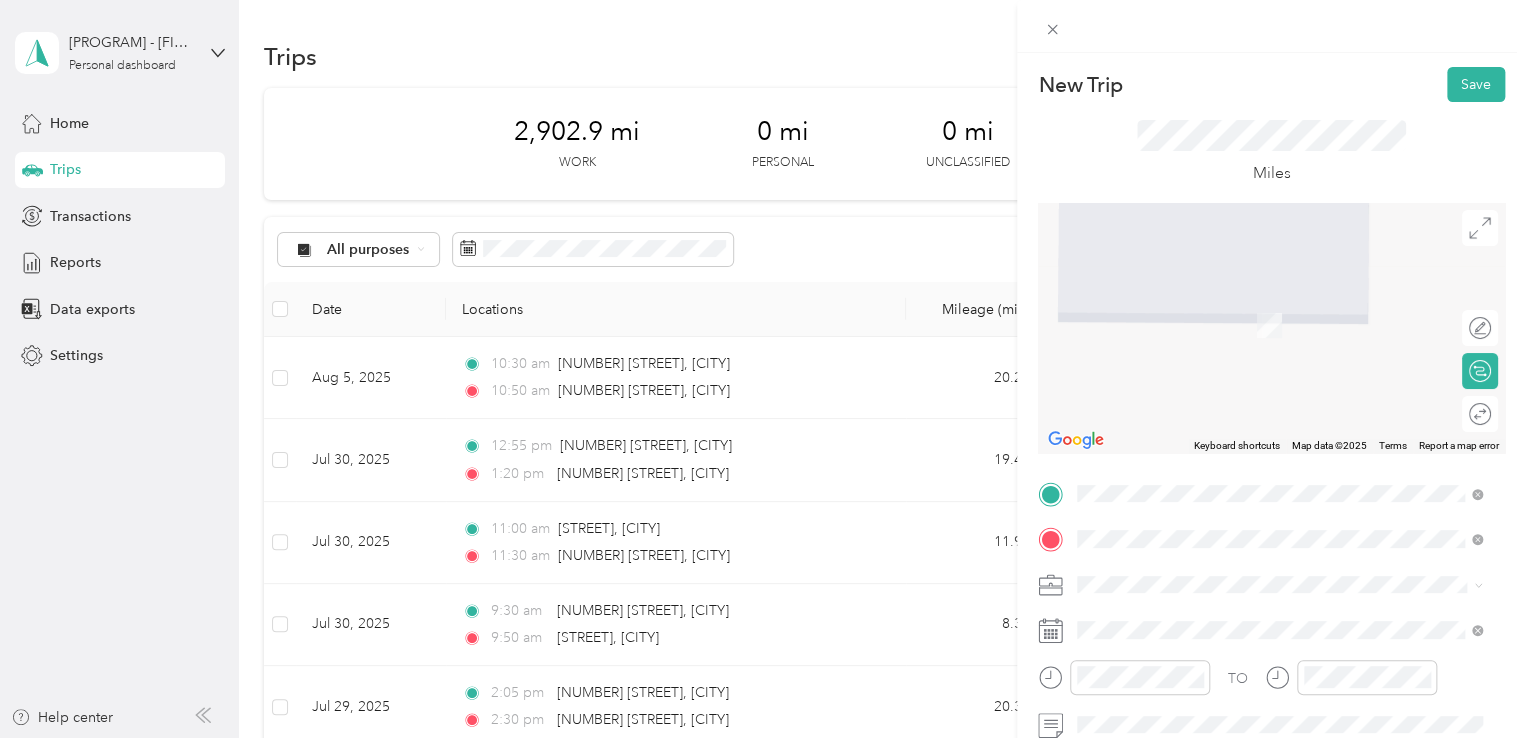 click on "[NUMBER] [STREET]
[CITY], [STATE] [POSTAL_CODE], [COUNTRY]" at bounding box center (1259, 304) 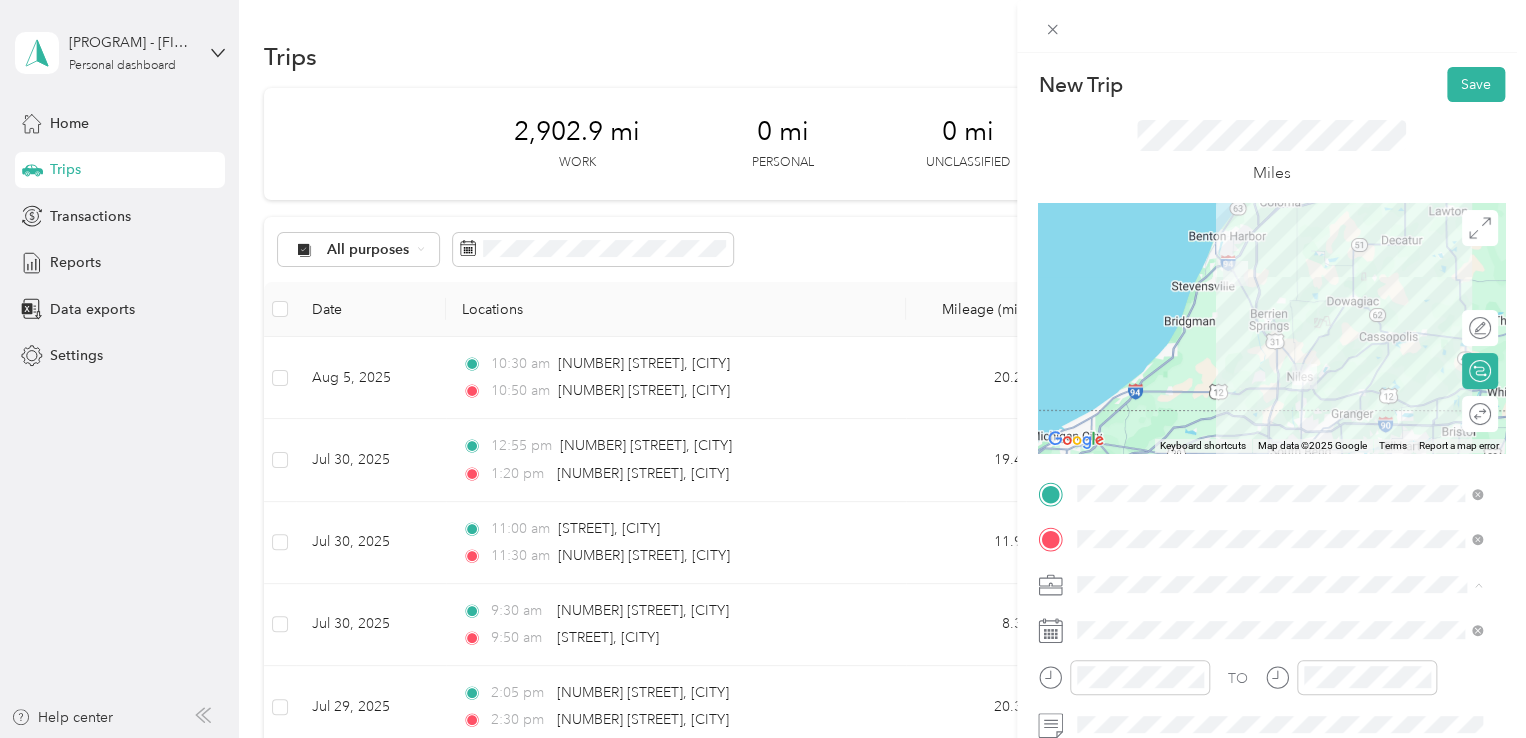 click on "[PHONE] [STREET]" at bounding box center (1142, 409) 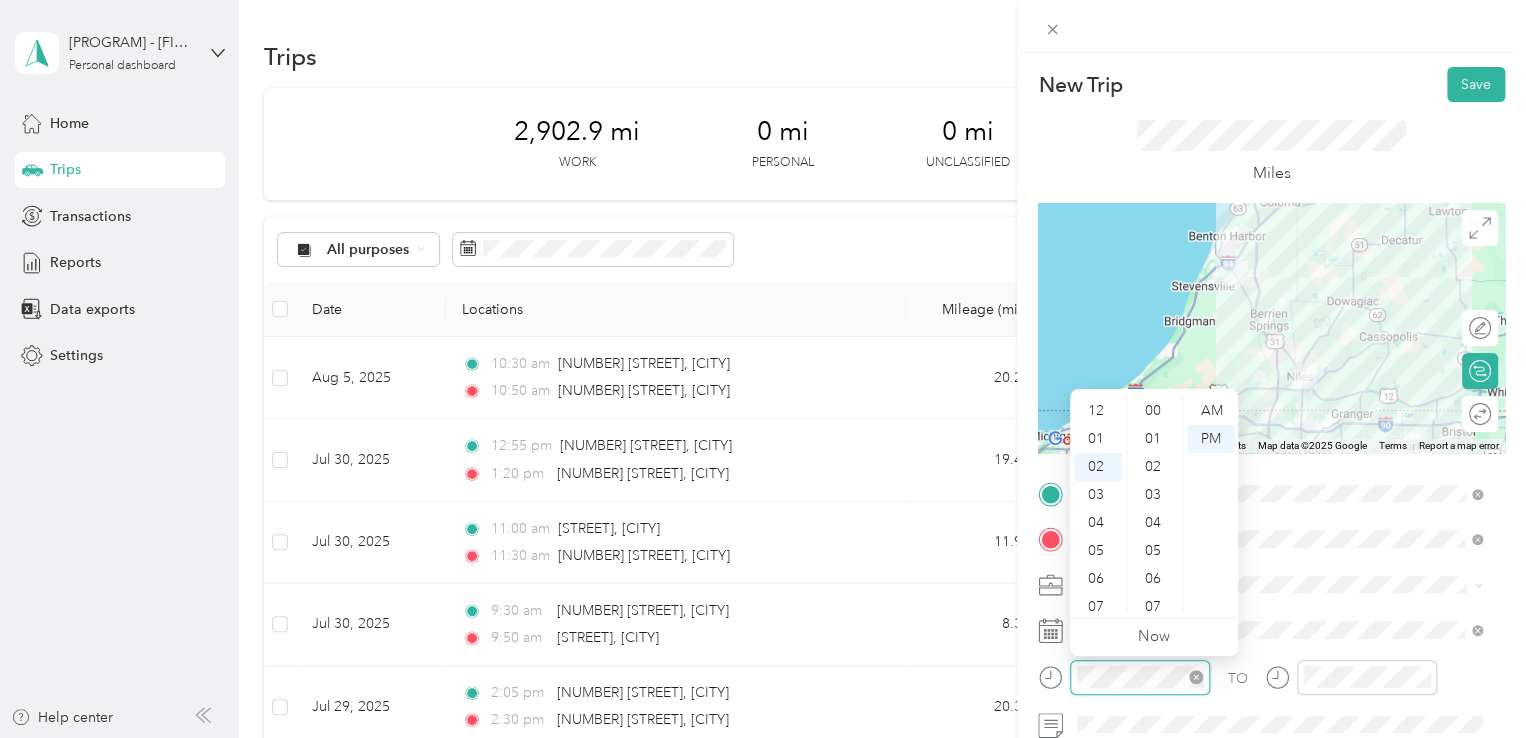 scroll, scrollTop: 56, scrollLeft: 0, axis: vertical 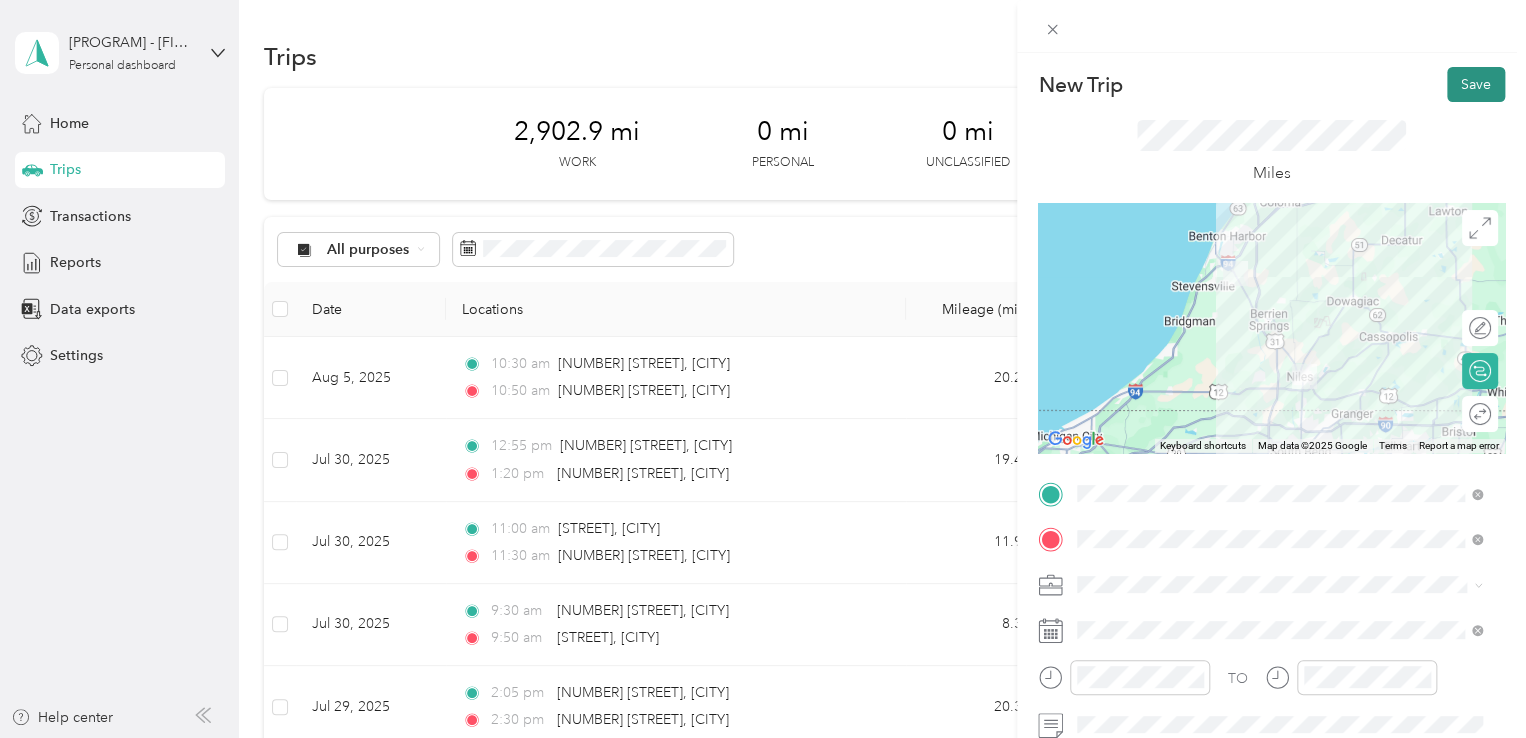 click on "Save" at bounding box center (1476, 84) 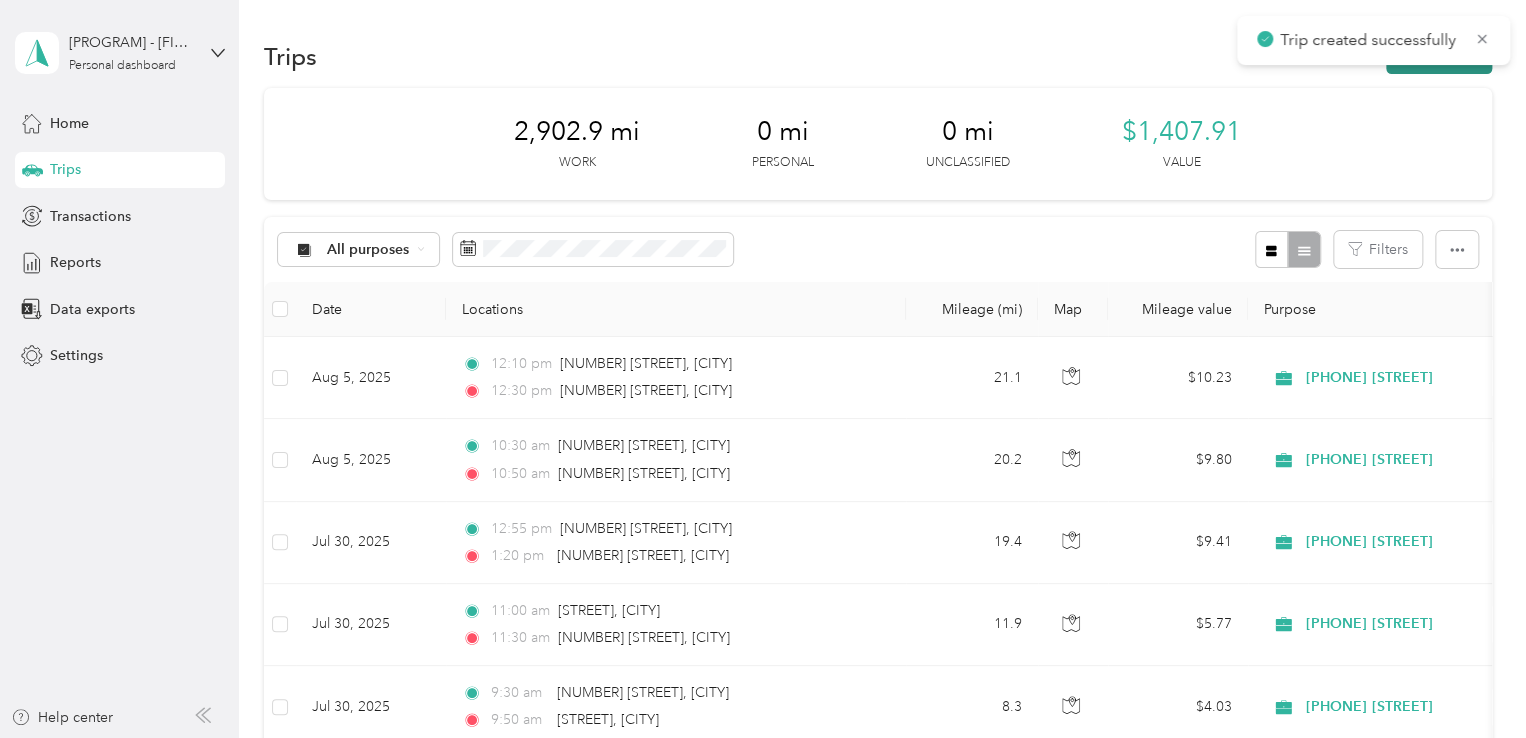 click on "New trip" at bounding box center [1439, 56] 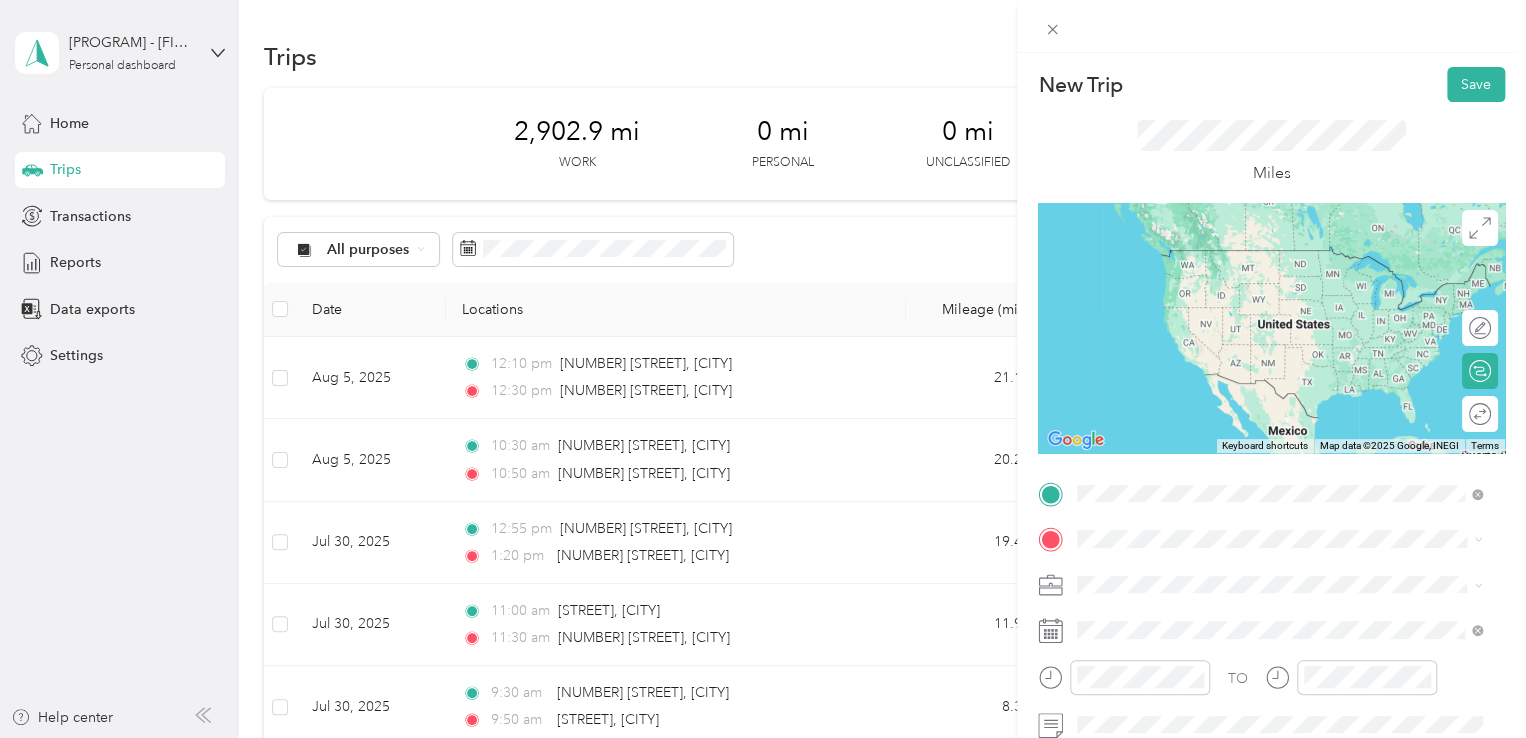 click on "[NUMBER] [STREET]
[CITY], [STATE] [POSTAL_CODE], [COUNTRY]" at bounding box center (1259, 314) 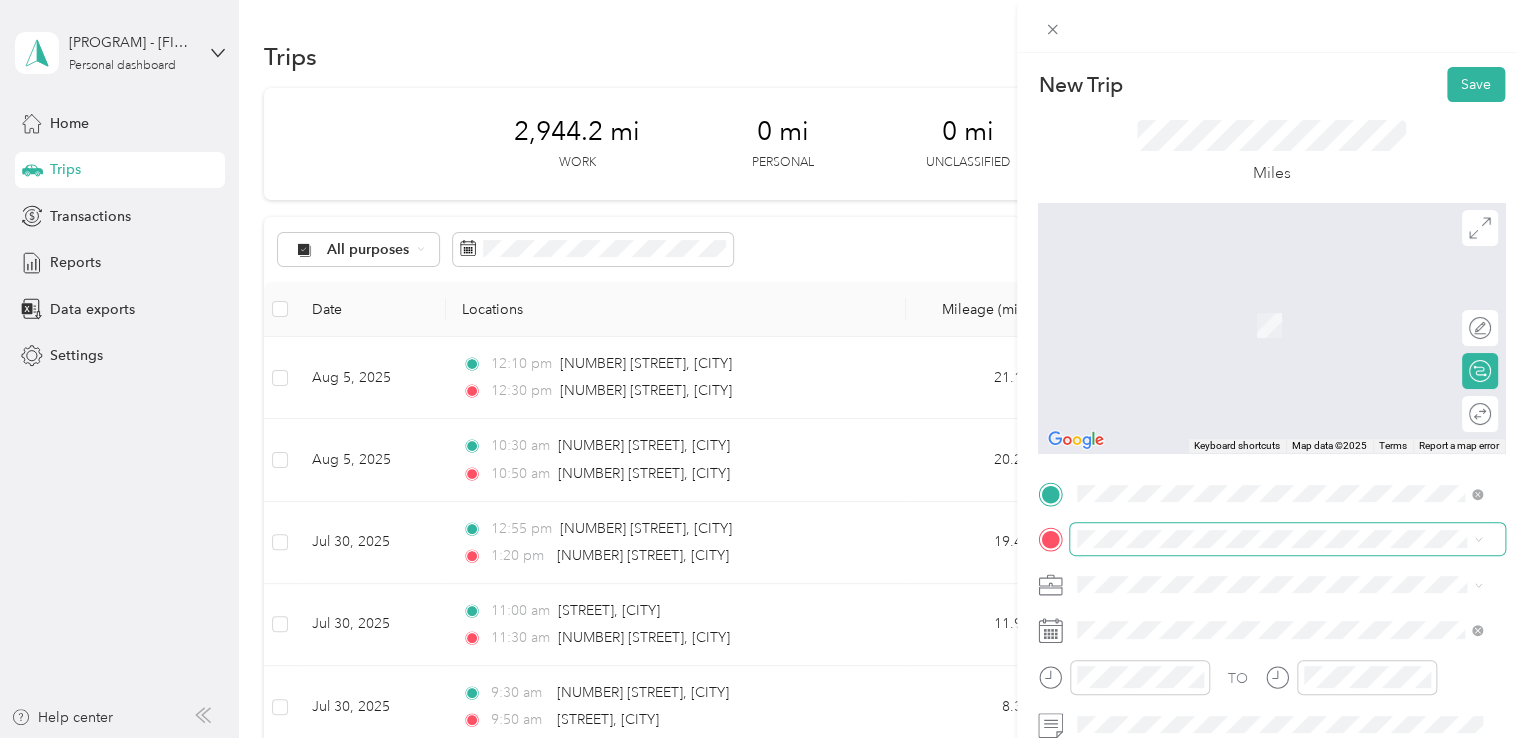 click at bounding box center (1287, 539) 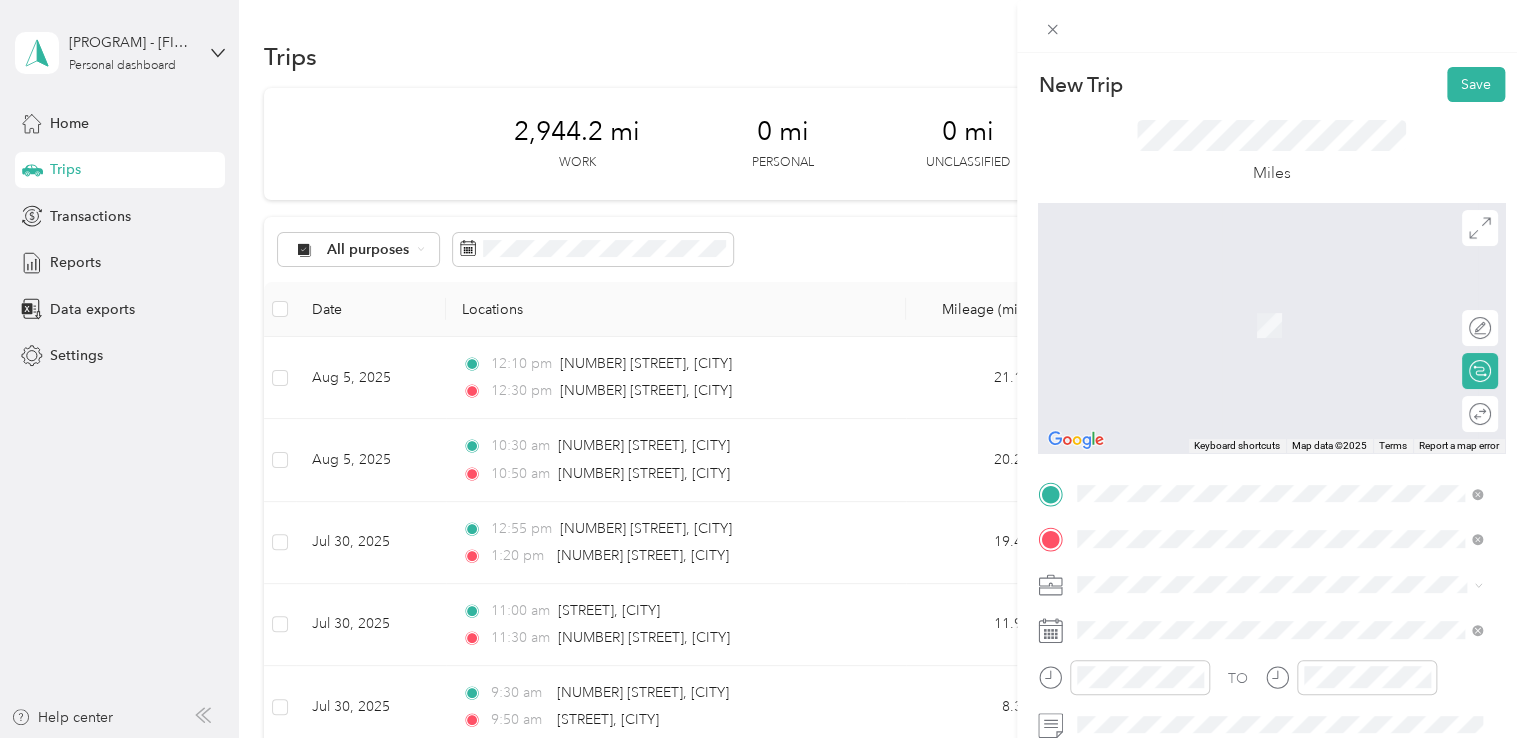 click on "[NUMBER] [STREET]
[CITY], [STATE] [POSTAL_CODE], [COUNTRY]" at bounding box center (1259, 416) 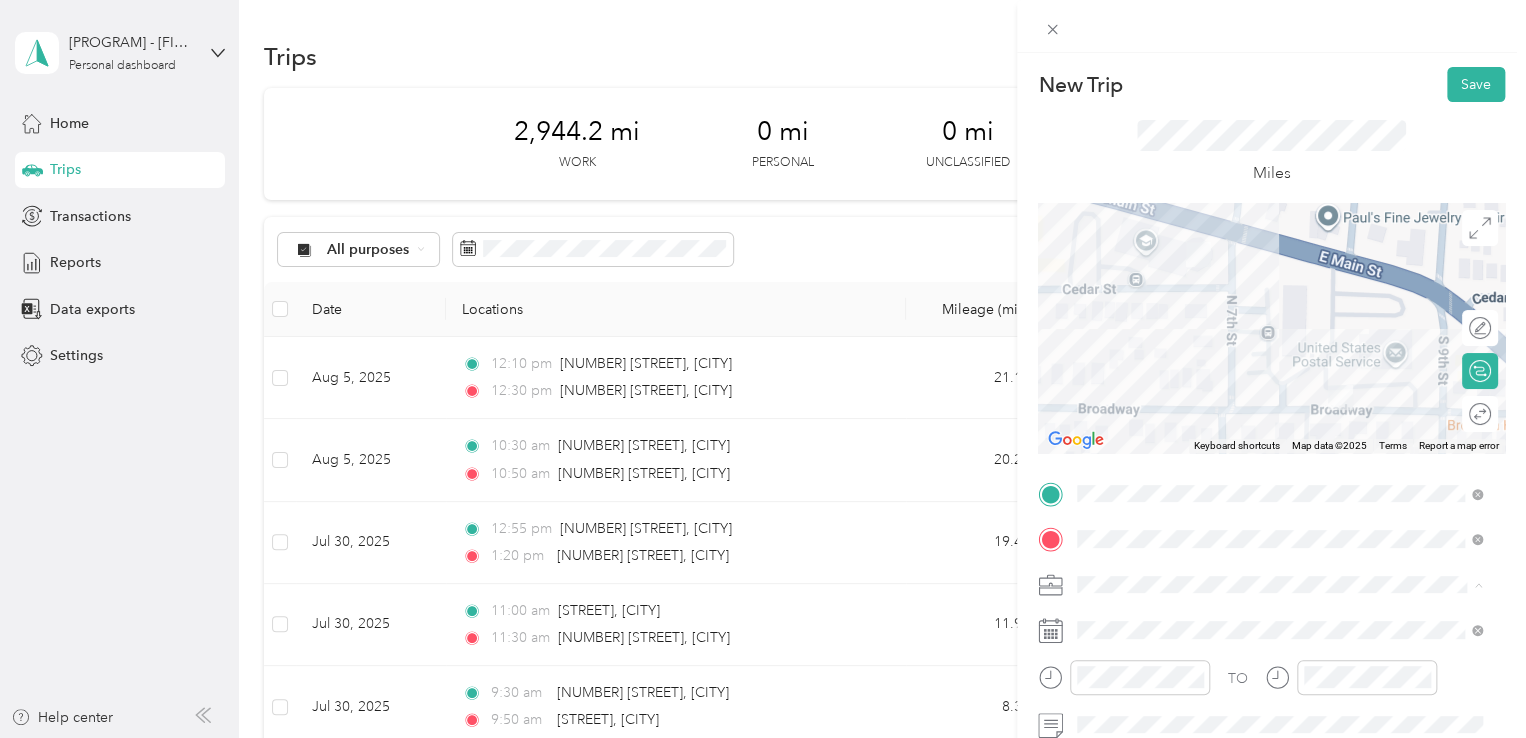 click on "[PHONE] [STREET]" at bounding box center (1279, 409) 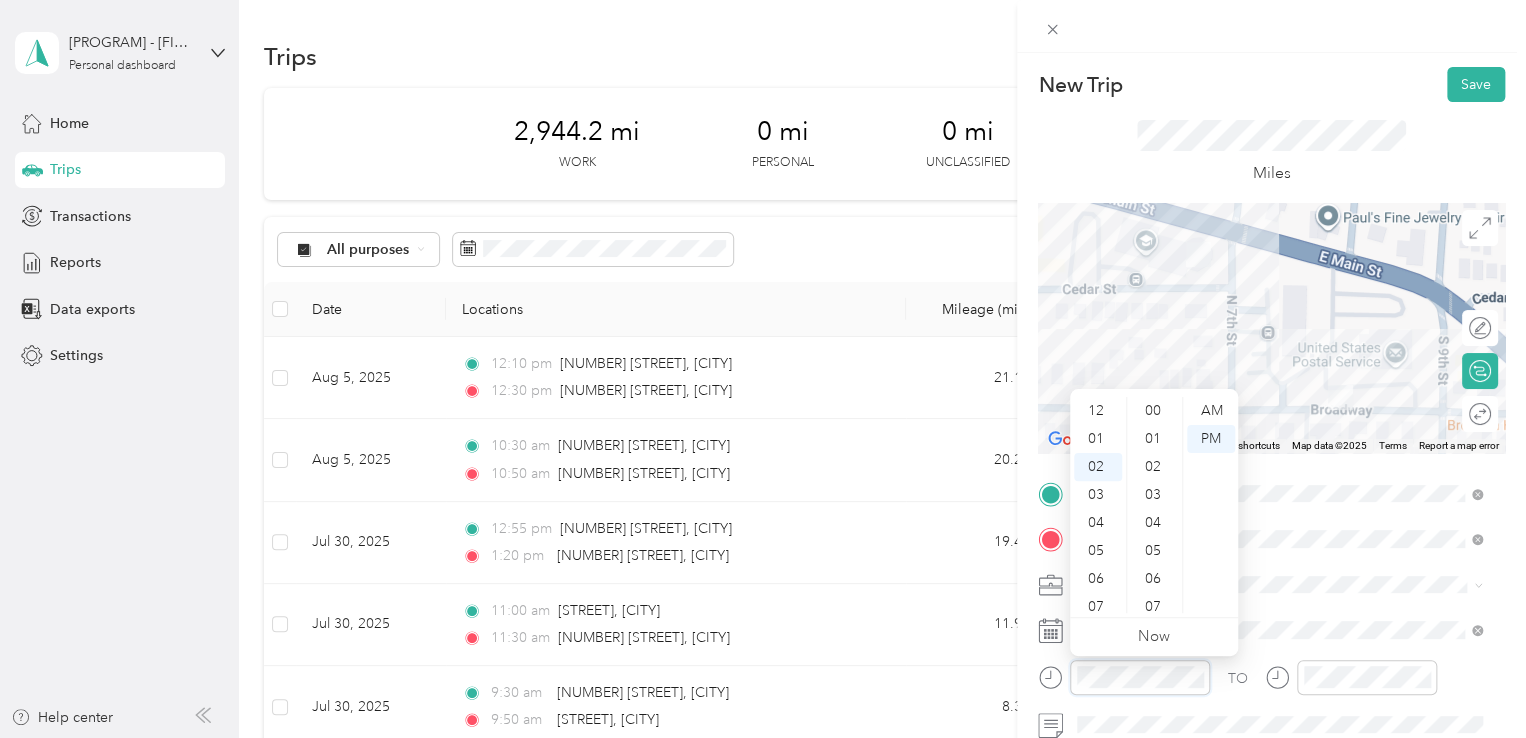 scroll, scrollTop: 1288, scrollLeft: 0, axis: vertical 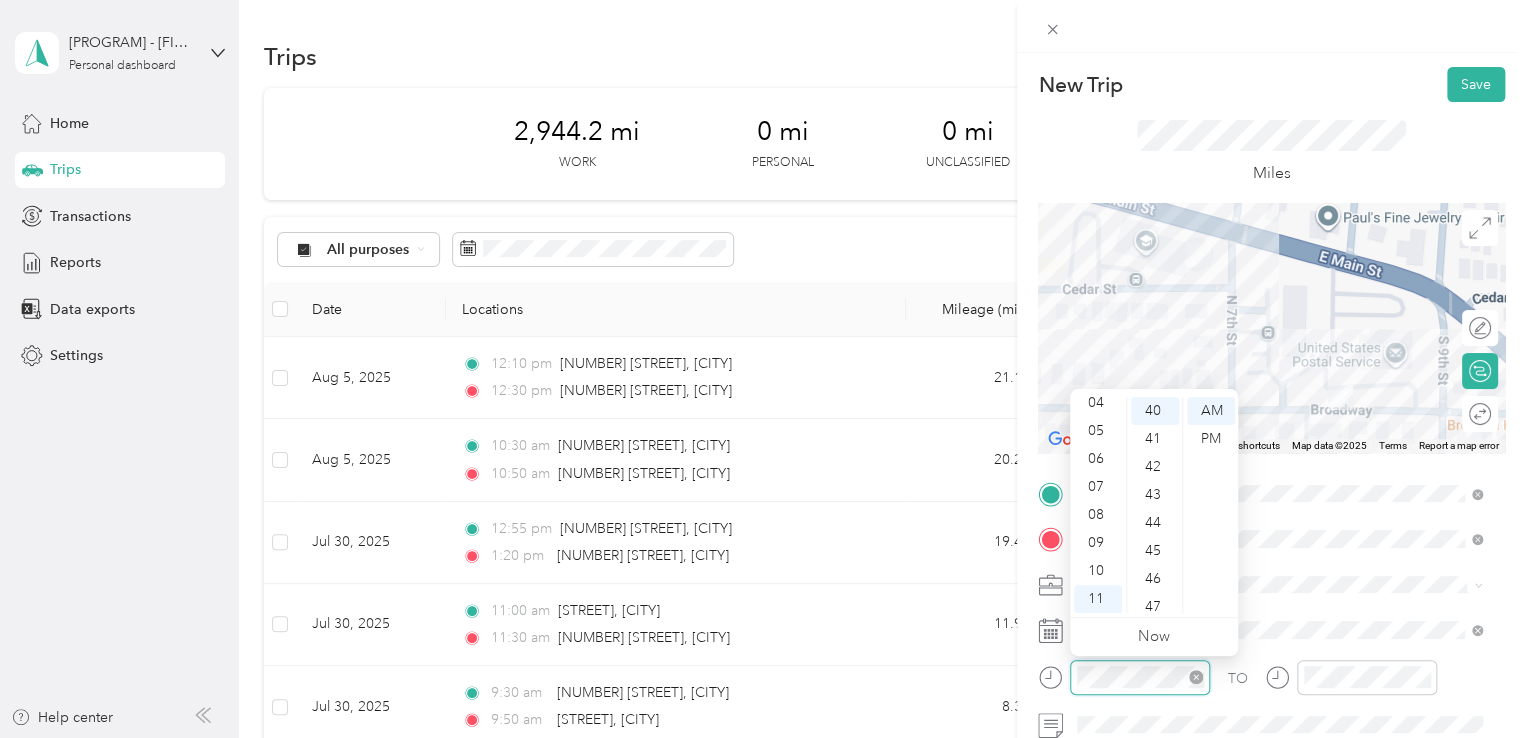 click at bounding box center [1140, 677] 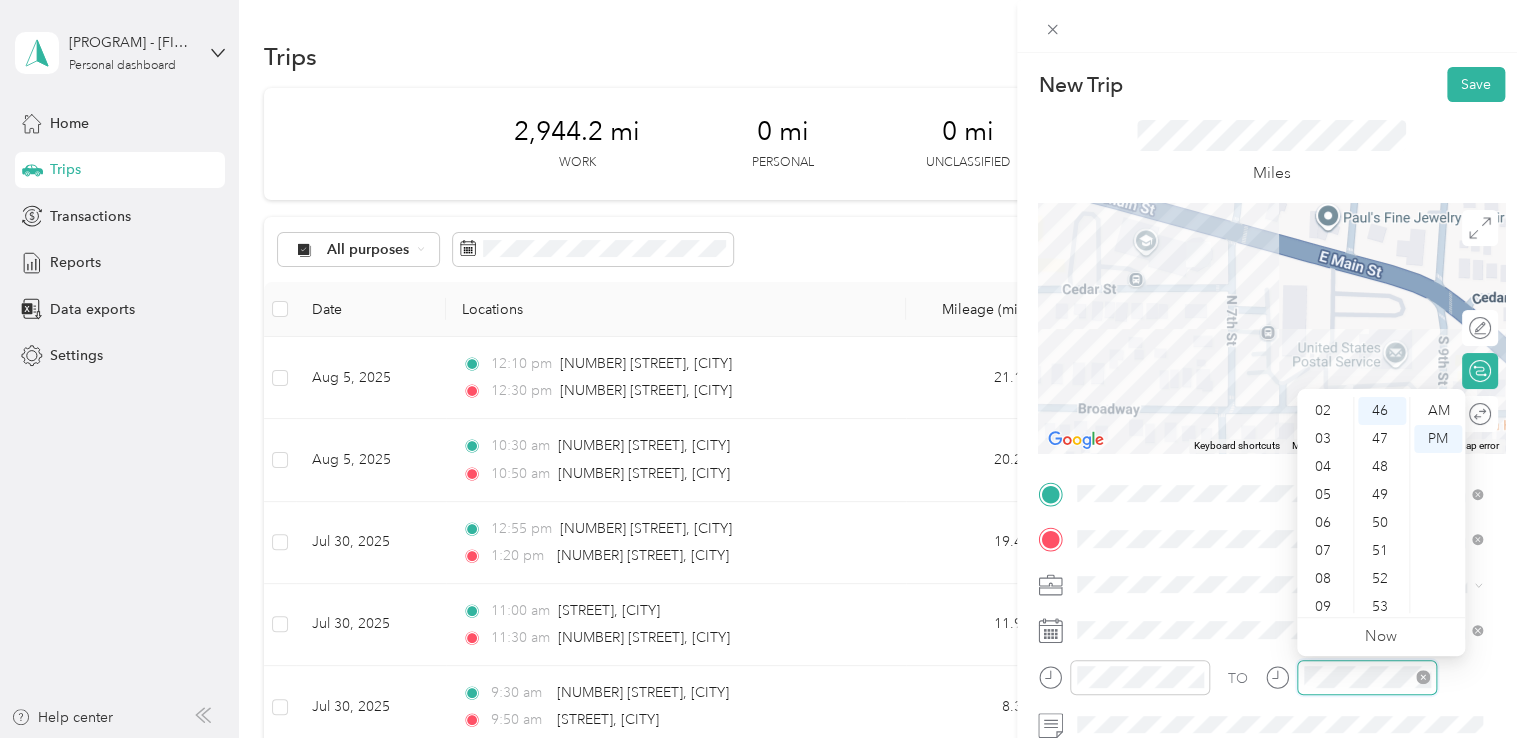 scroll, scrollTop: 120, scrollLeft: 0, axis: vertical 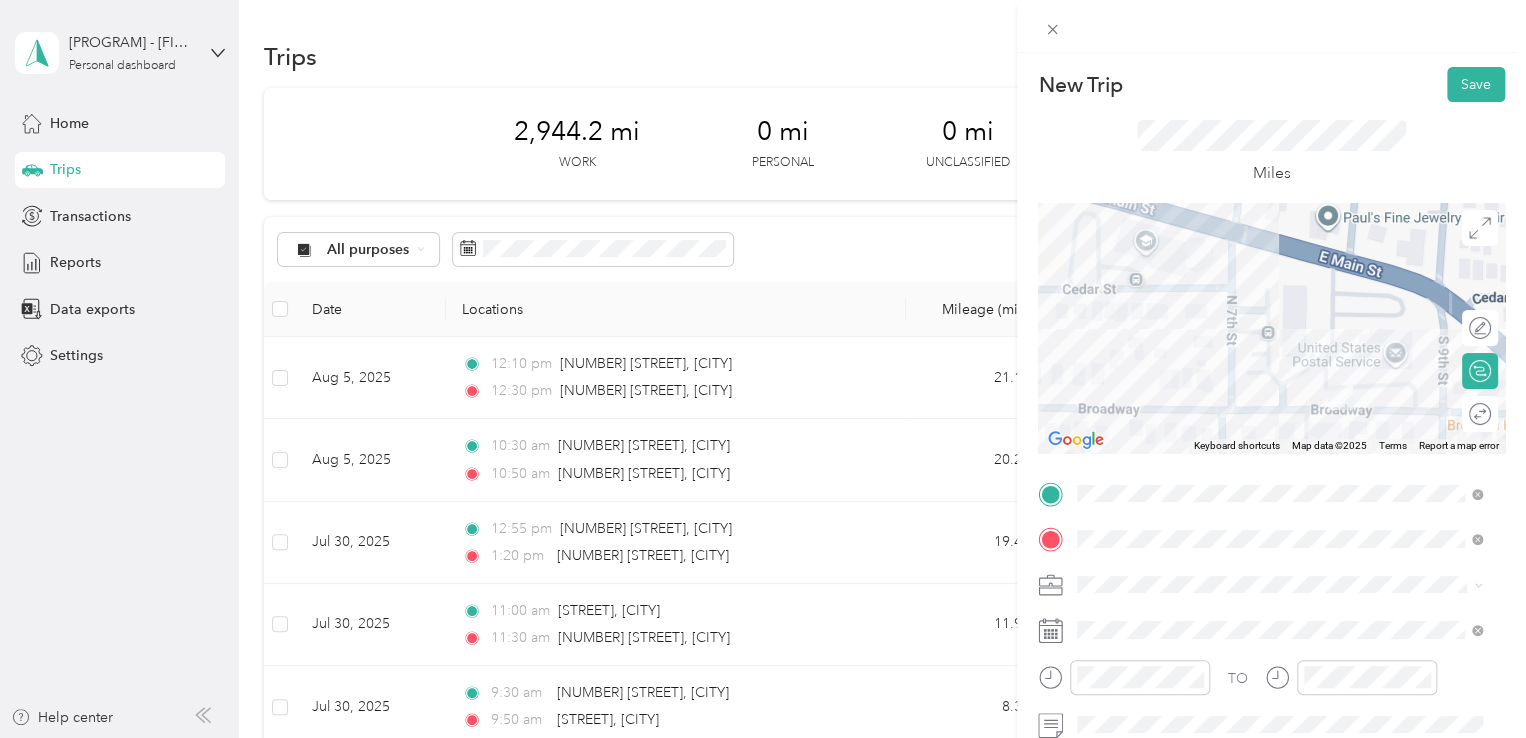 click at bounding box center [1351, 684] 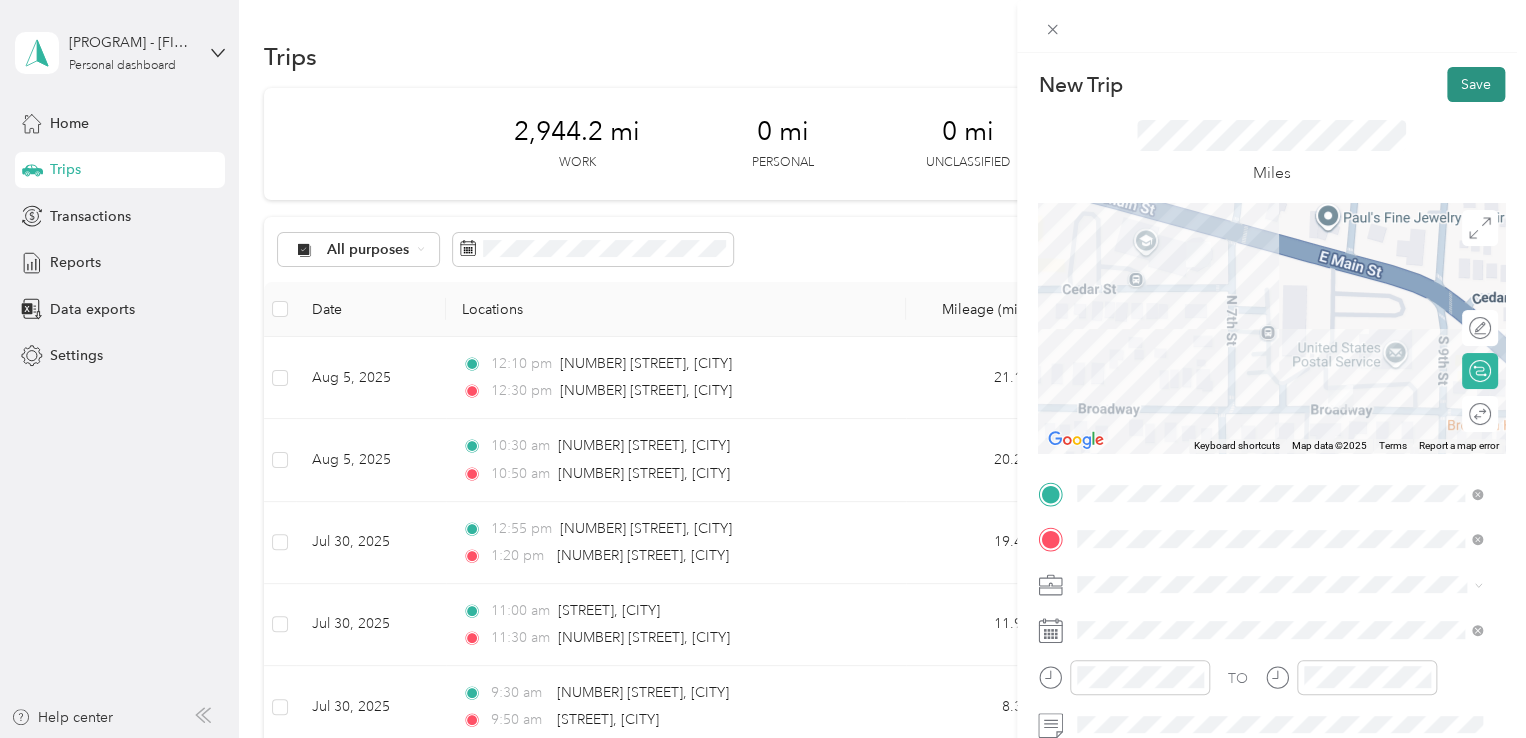 click on "Save" at bounding box center [1476, 84] 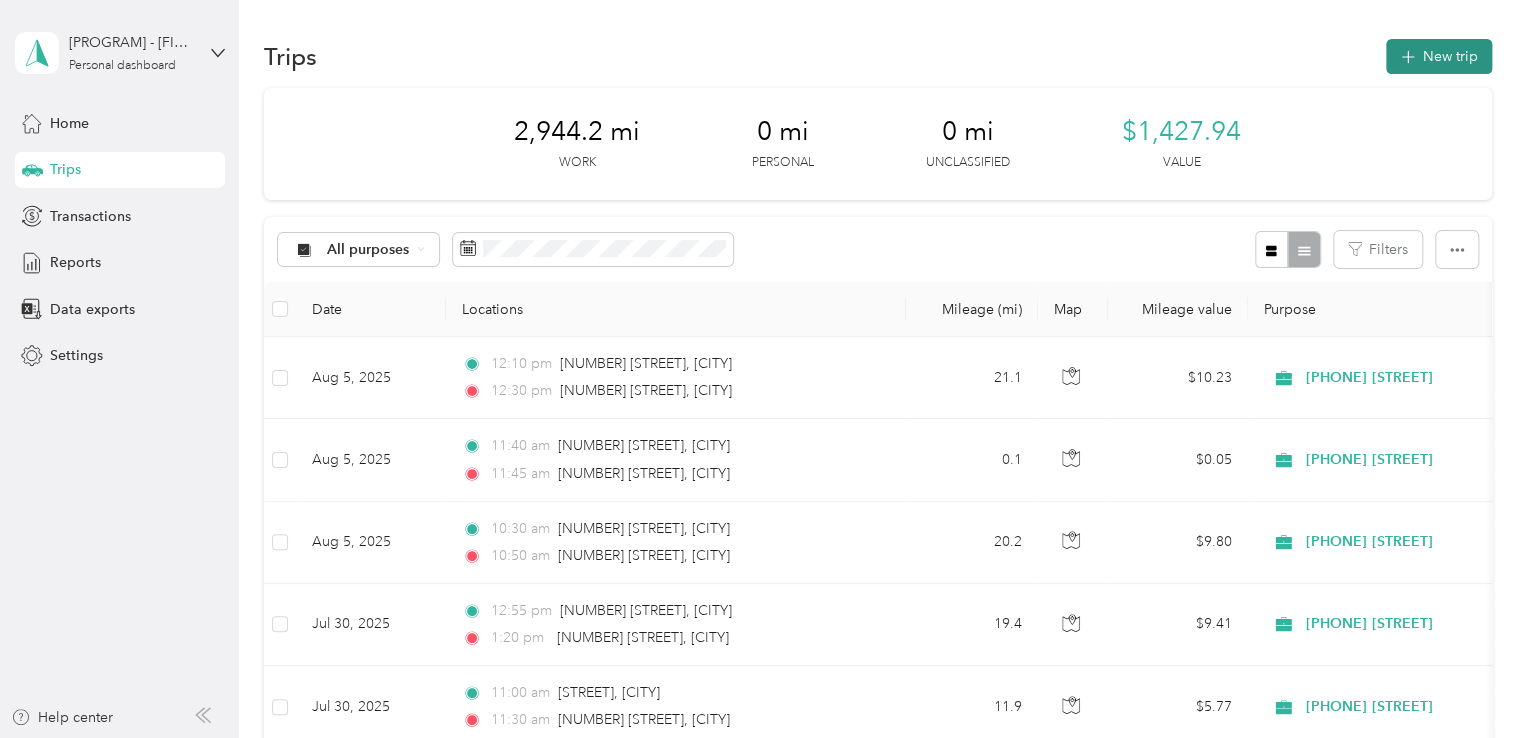 click 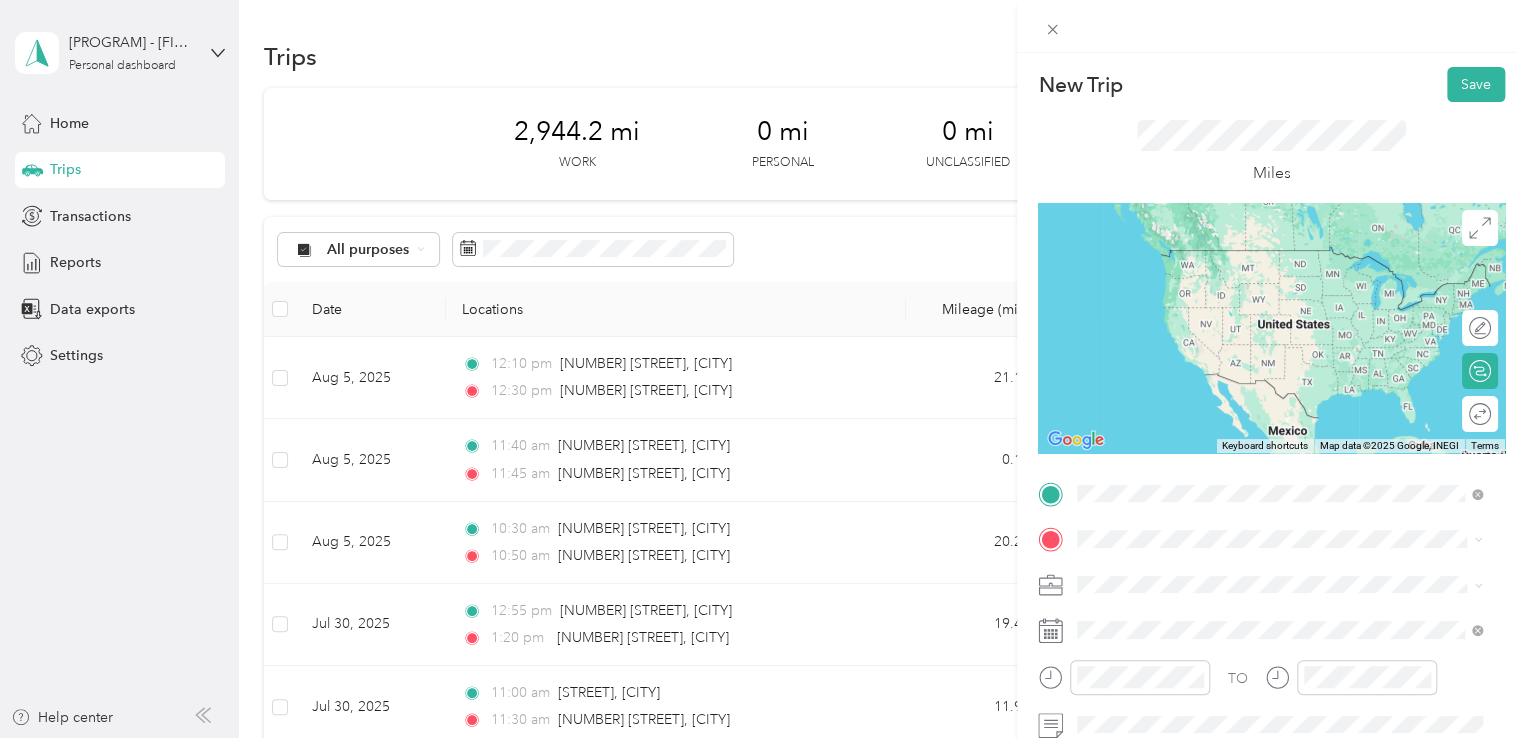 click on "[NUMBER] [STREET]
[CITY], [STATE] [POSTAL_CODE], [COUNTRY]" at bounding box center [1259, 370] 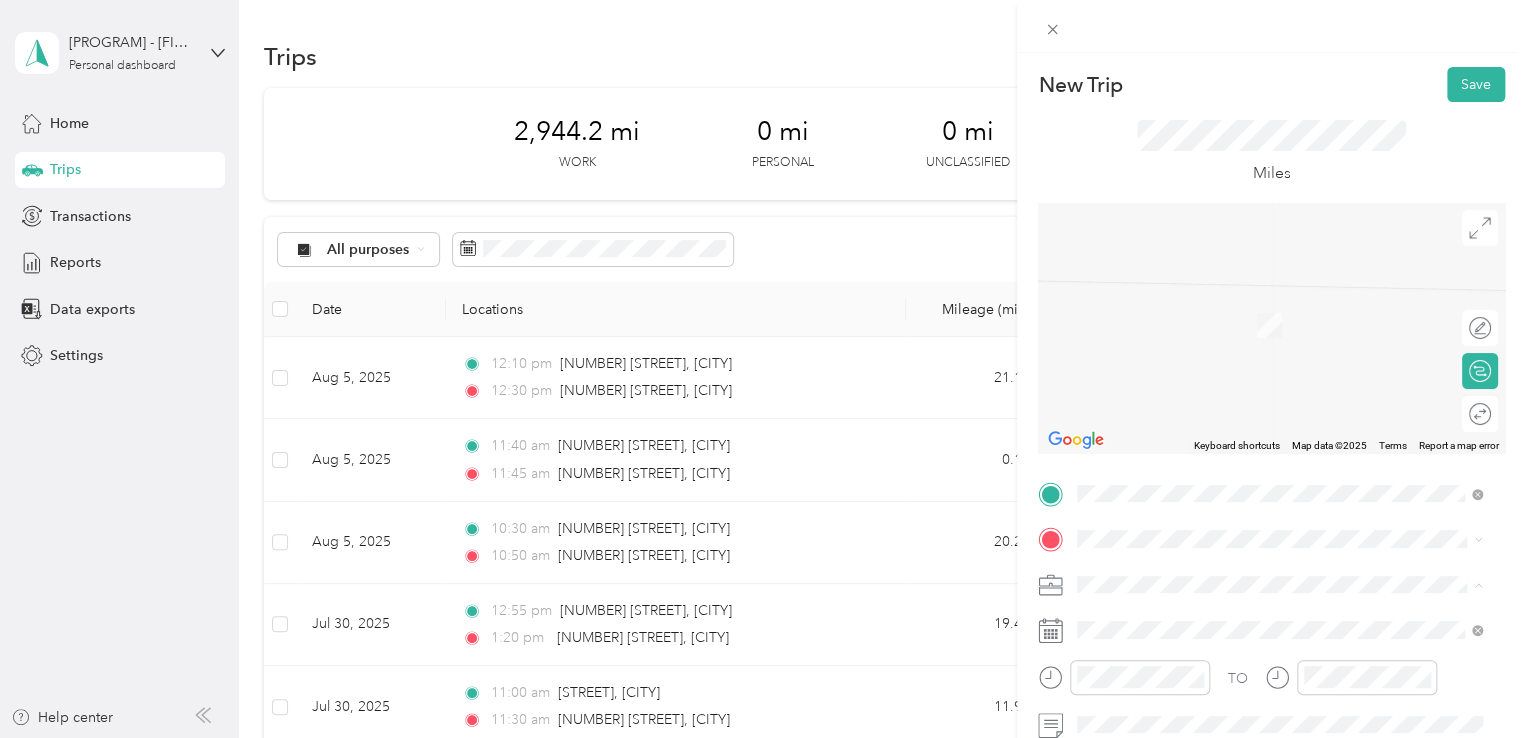 click on "[PHONE] [STREET]" at bounding box center [1279, 409] 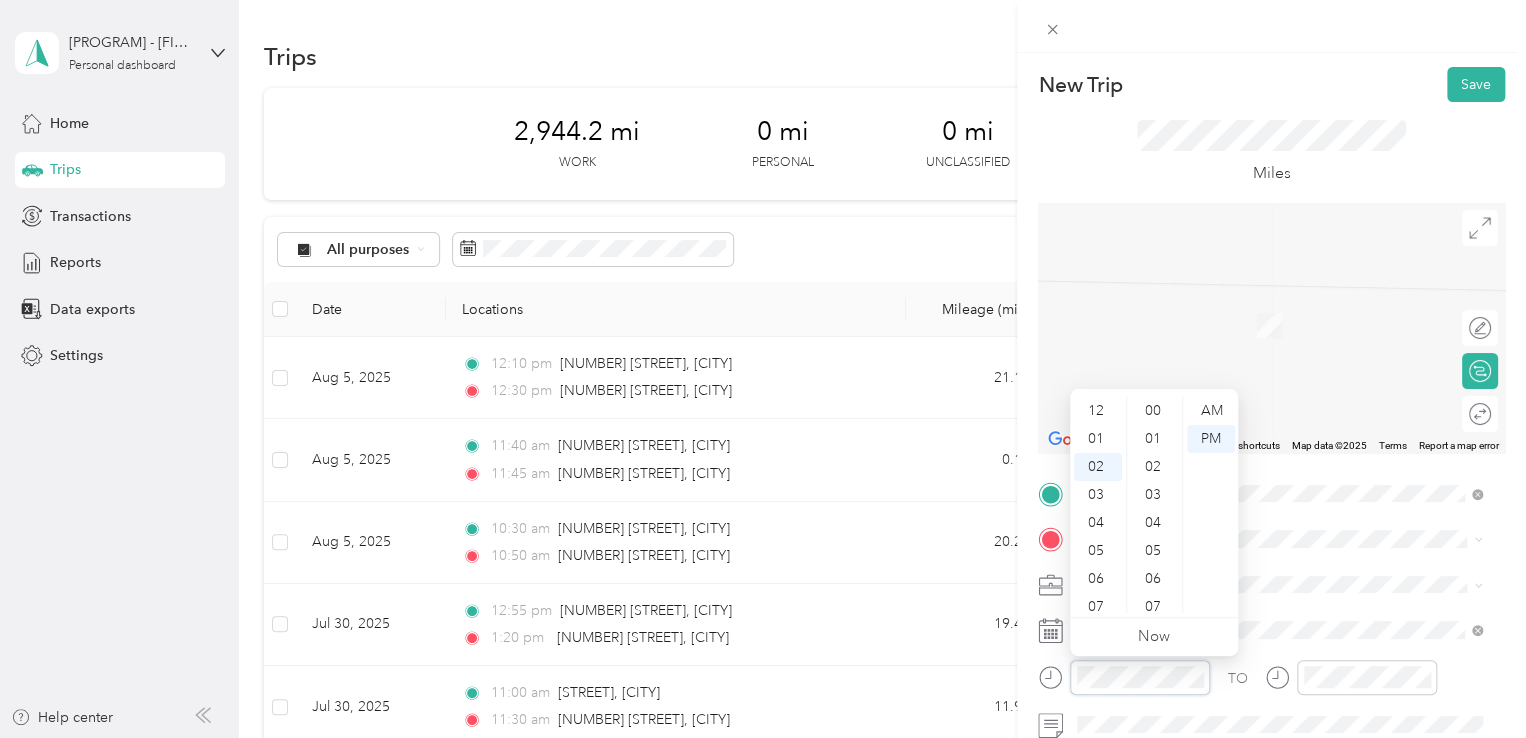 scroll, scrollTop: 56, scrollLeft: 0, axis: vertical 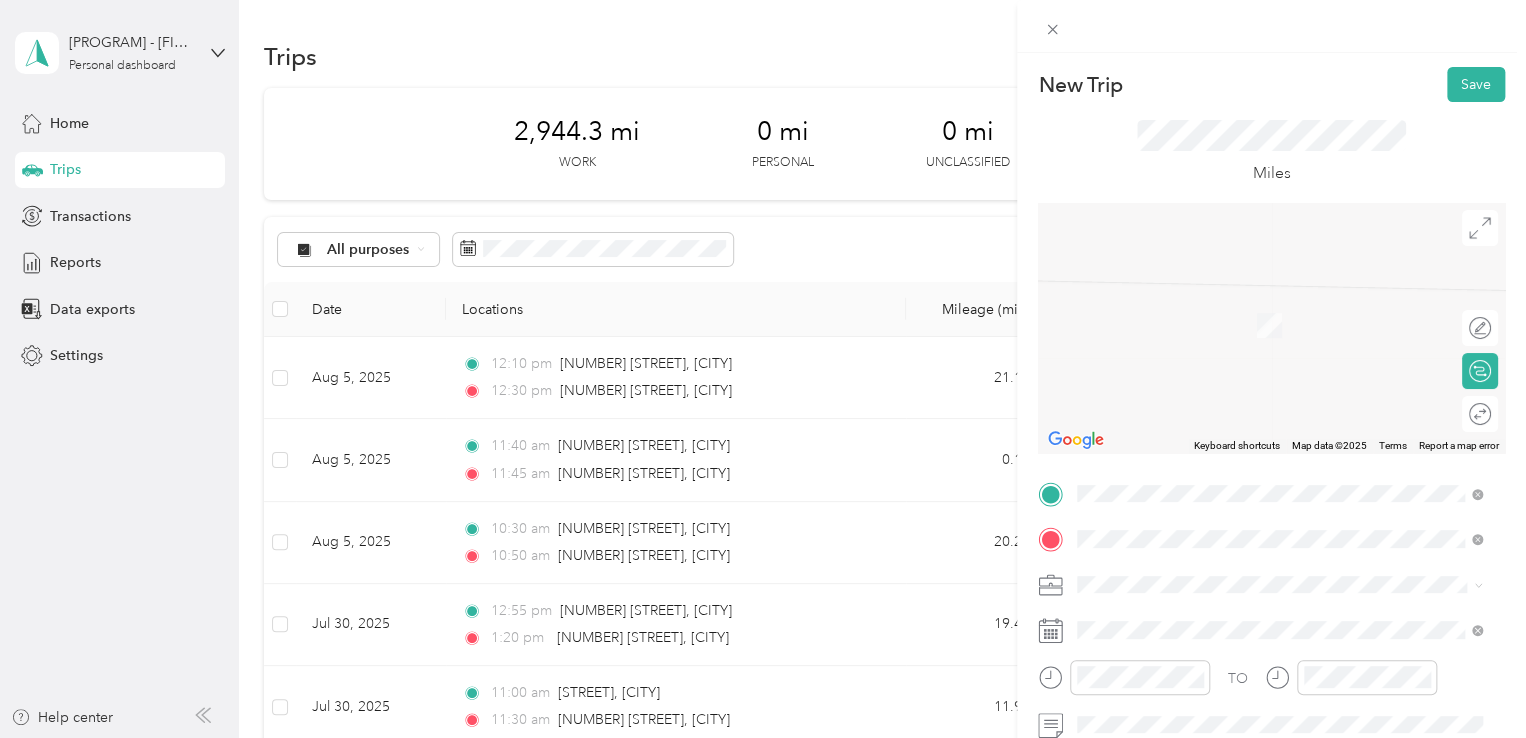 click on "[NUMBER] [STREET]
[CITY], [STATE] [POSTAL_CODE], [COUNTRY]" at bounding box center (1259, 304) 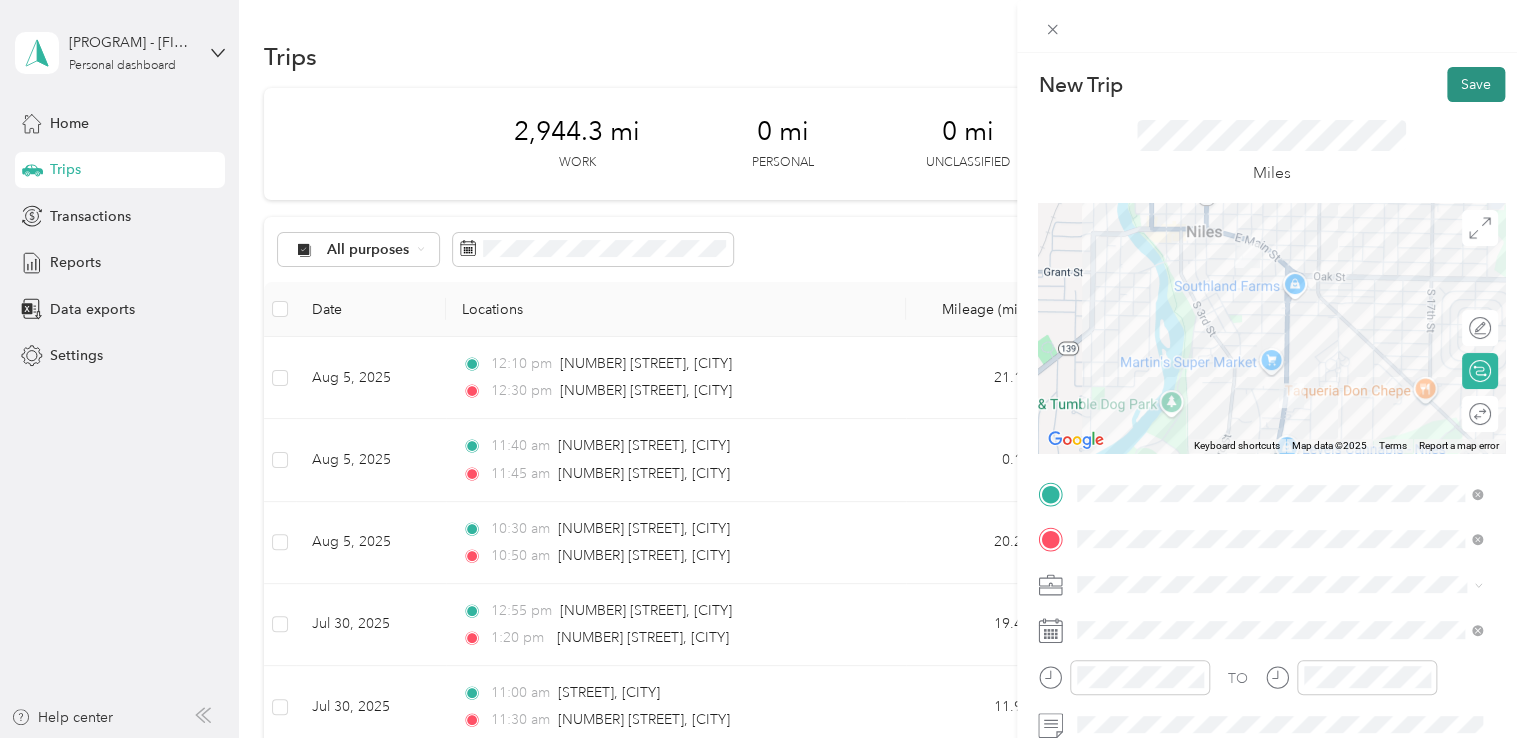 click on "Save" at bounding box center [1476, 84] 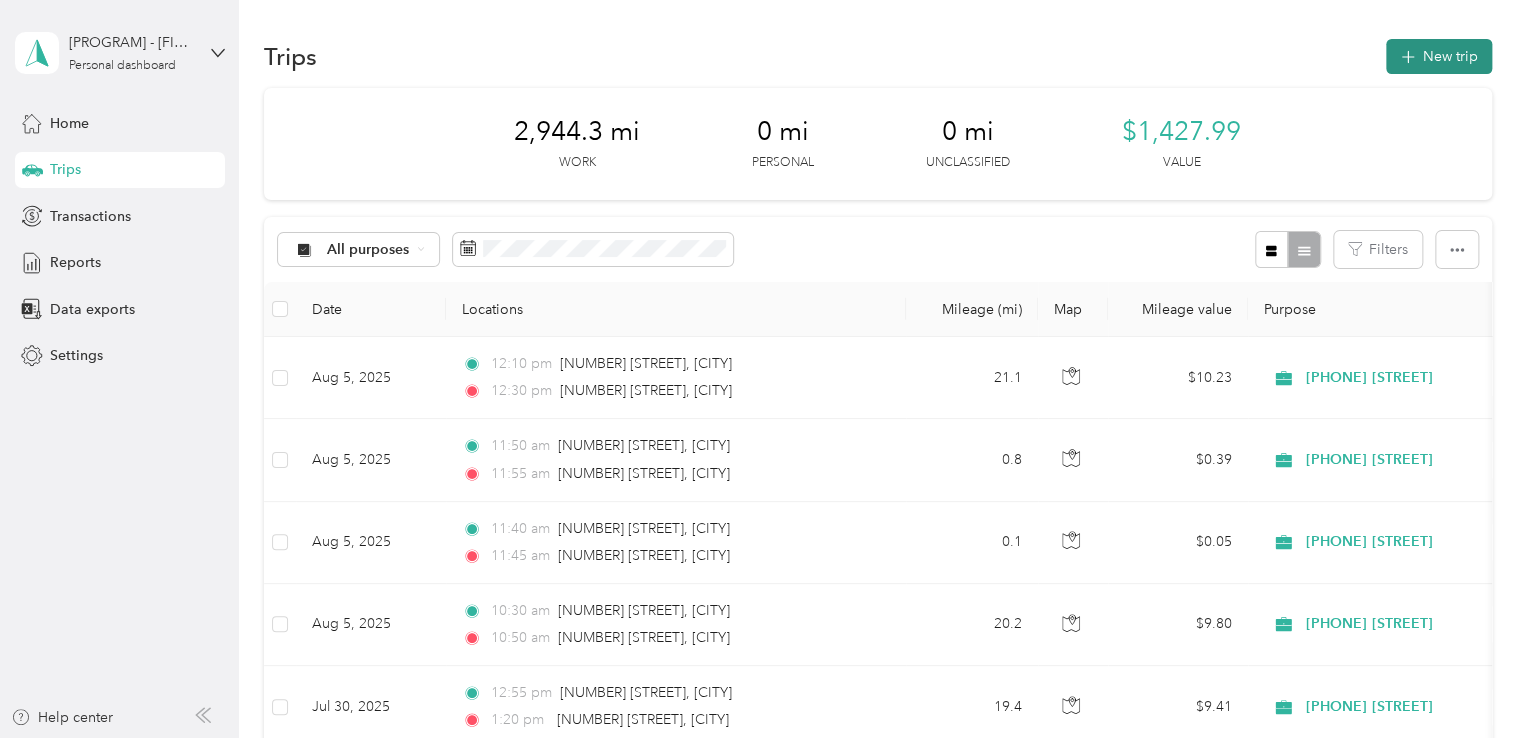 click on "New trip" at bounding box center (1439, 56) 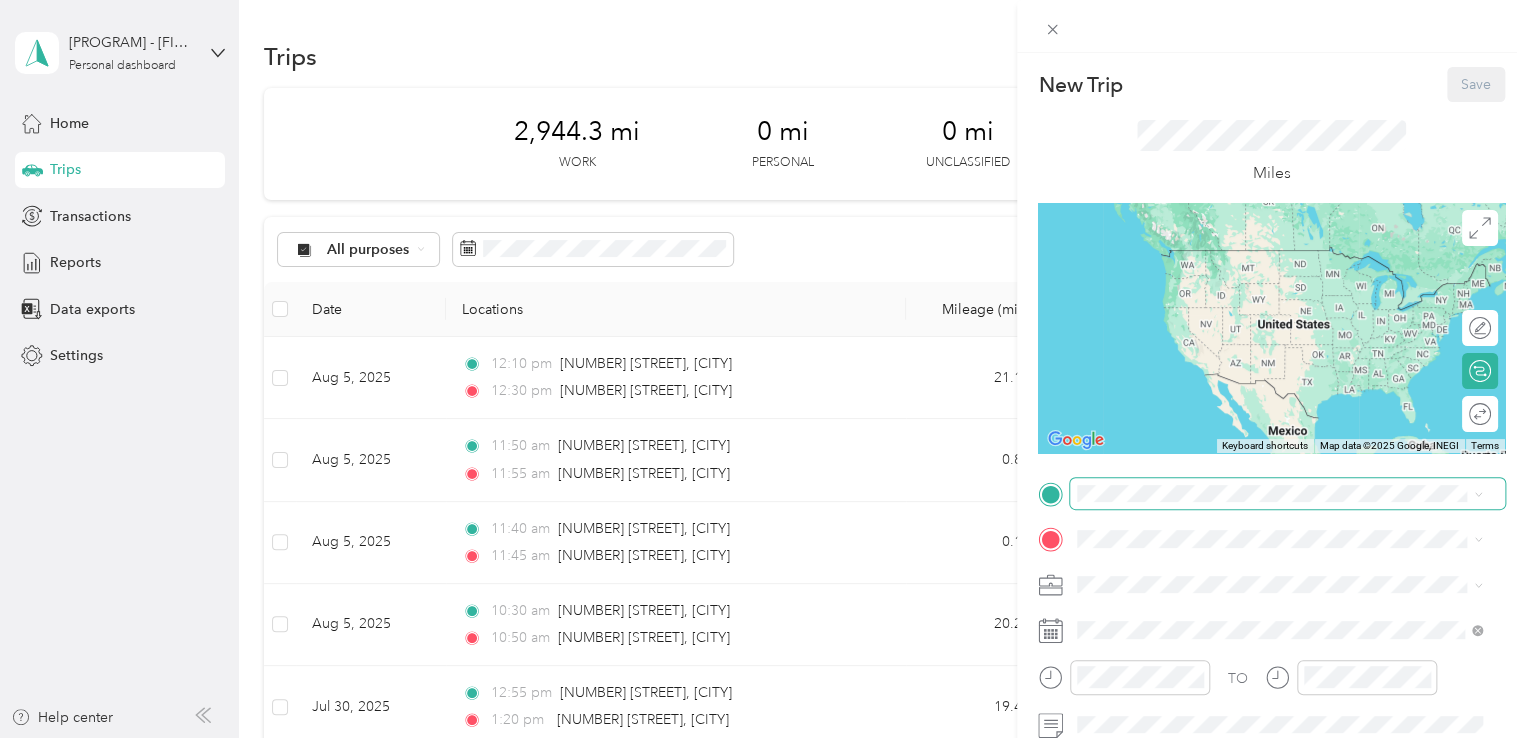 click at bounding box center (1287, 494) 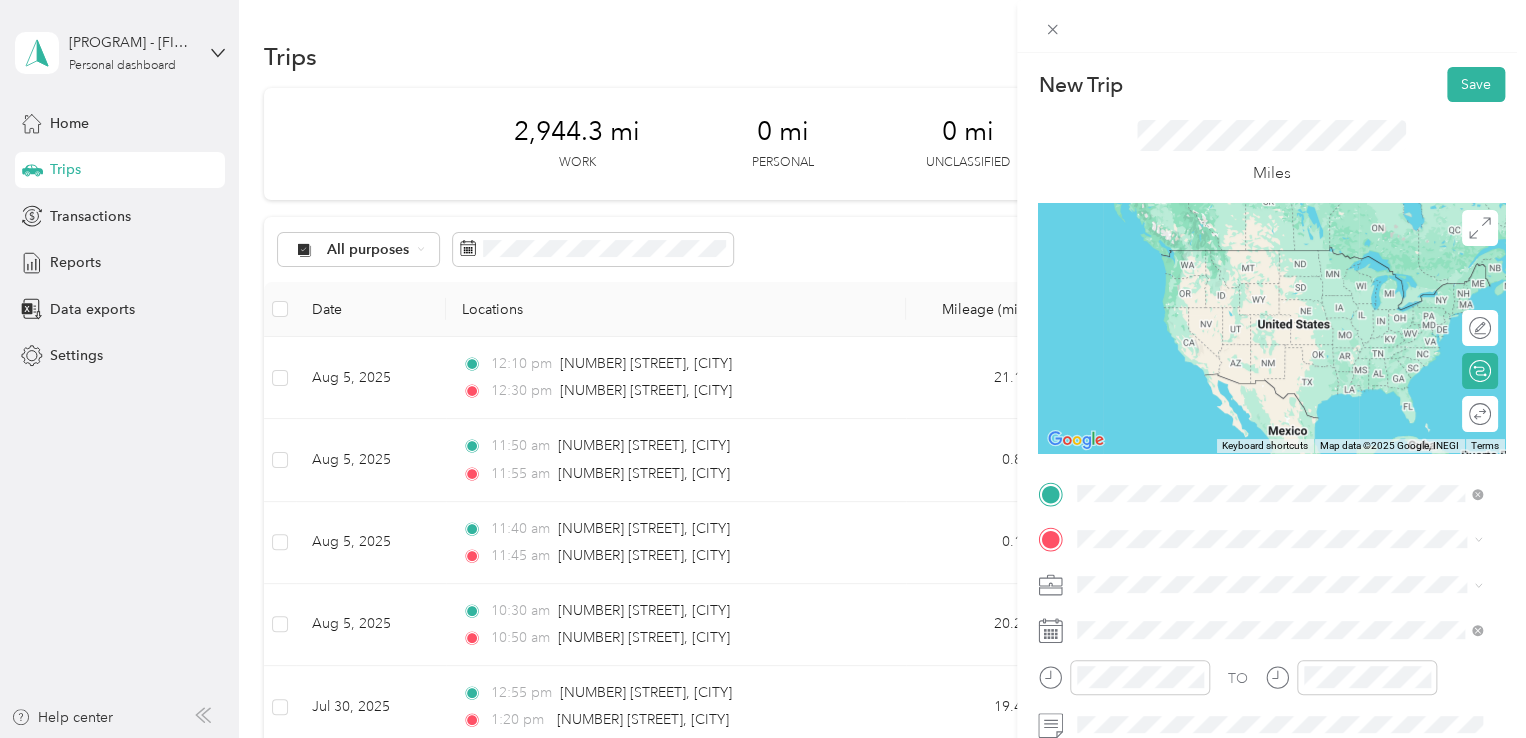 click on "[NUMBER] [STREET]
[CITY], [STATE] [POSTAL_CODE], [COUNTRY]" at bounding box center [1259, 258] 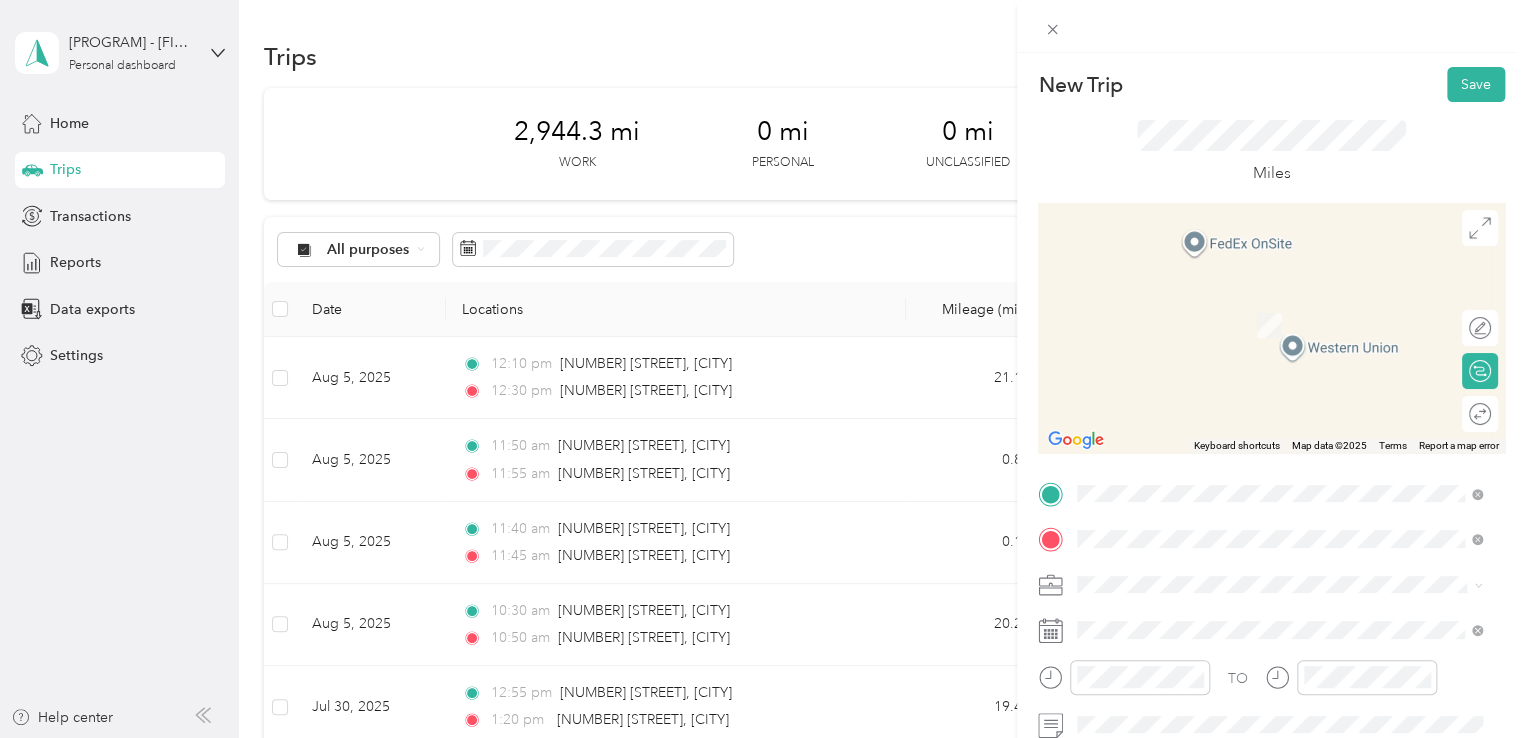 click on "[NUMBER] [STREET]
[CITY], [STATE] [POSTAL_CODE], [COUNTRY]" at bounding box center [1259, 304] 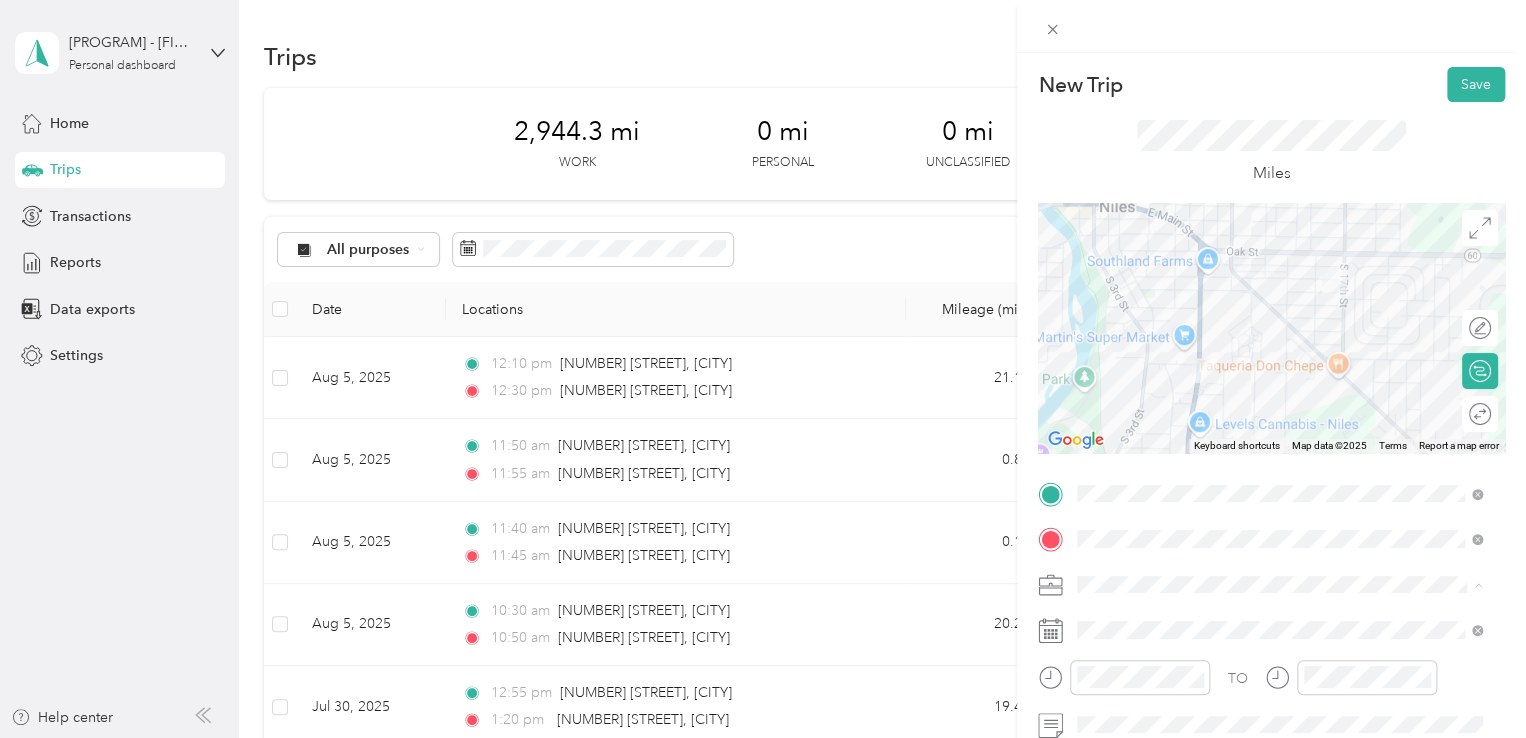 click on "[PHONE] [STREET]" at bounding box center [1142, 409] 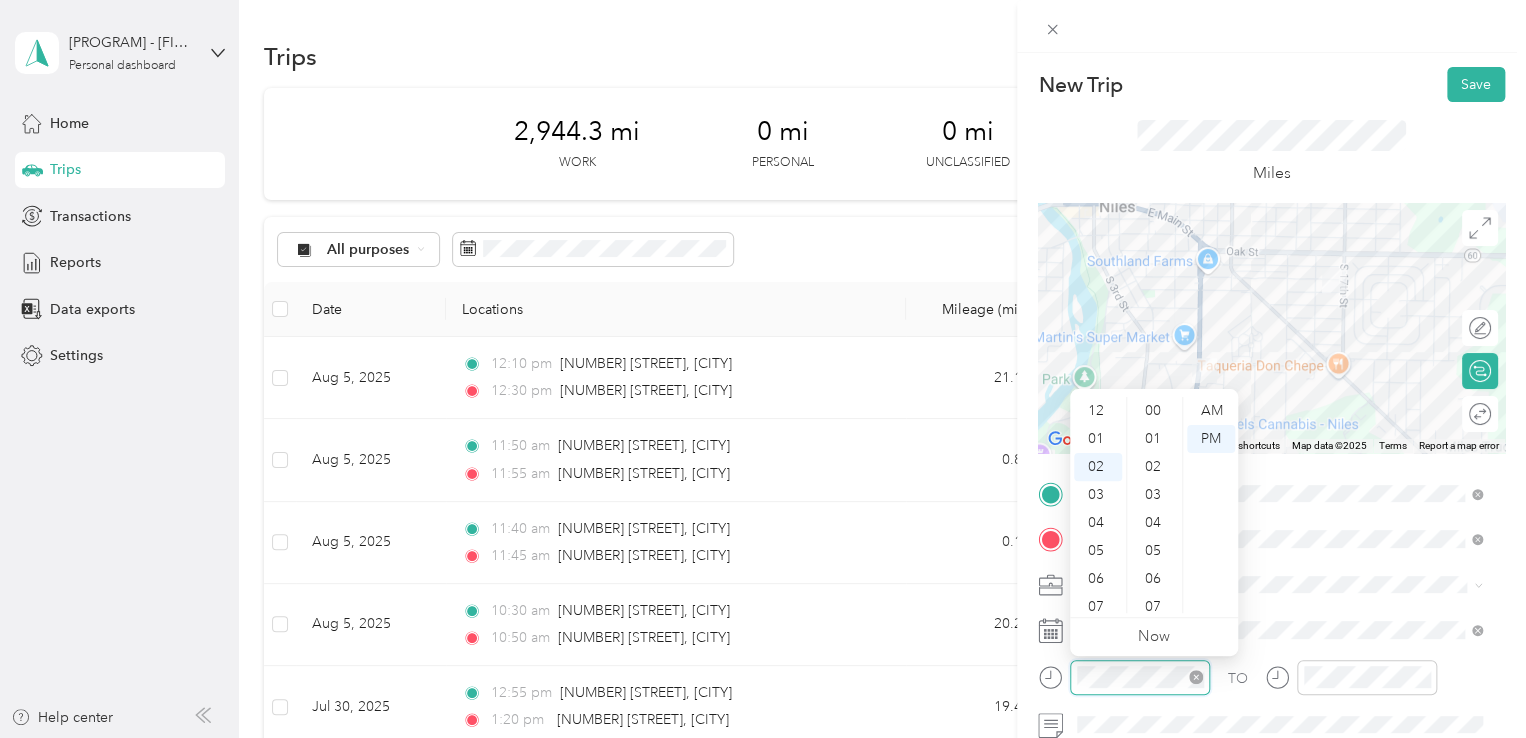 scroll, scrollTop: 56, scrollLeft: 0, axis: vertical 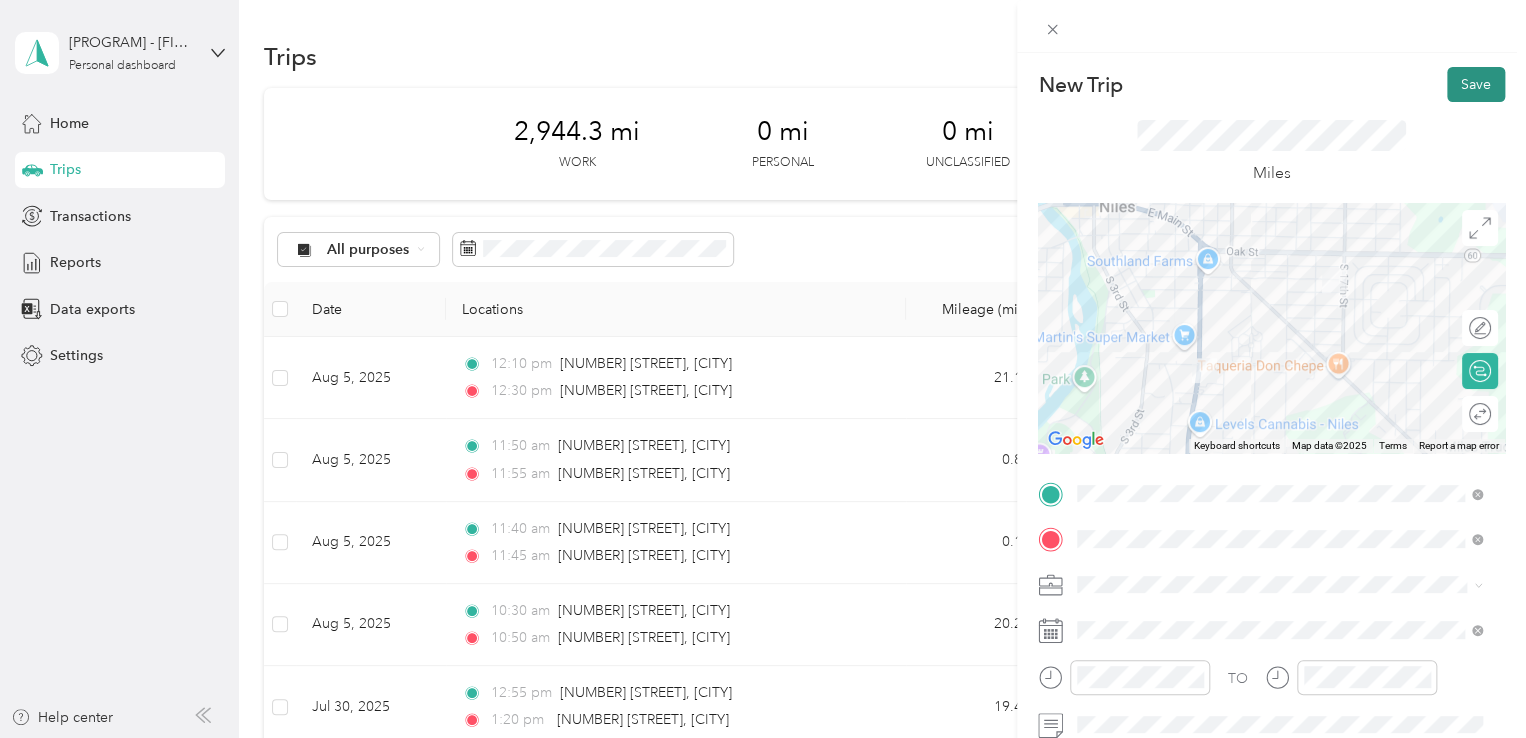 click on "Save" at bounding box center [1476, 84] 